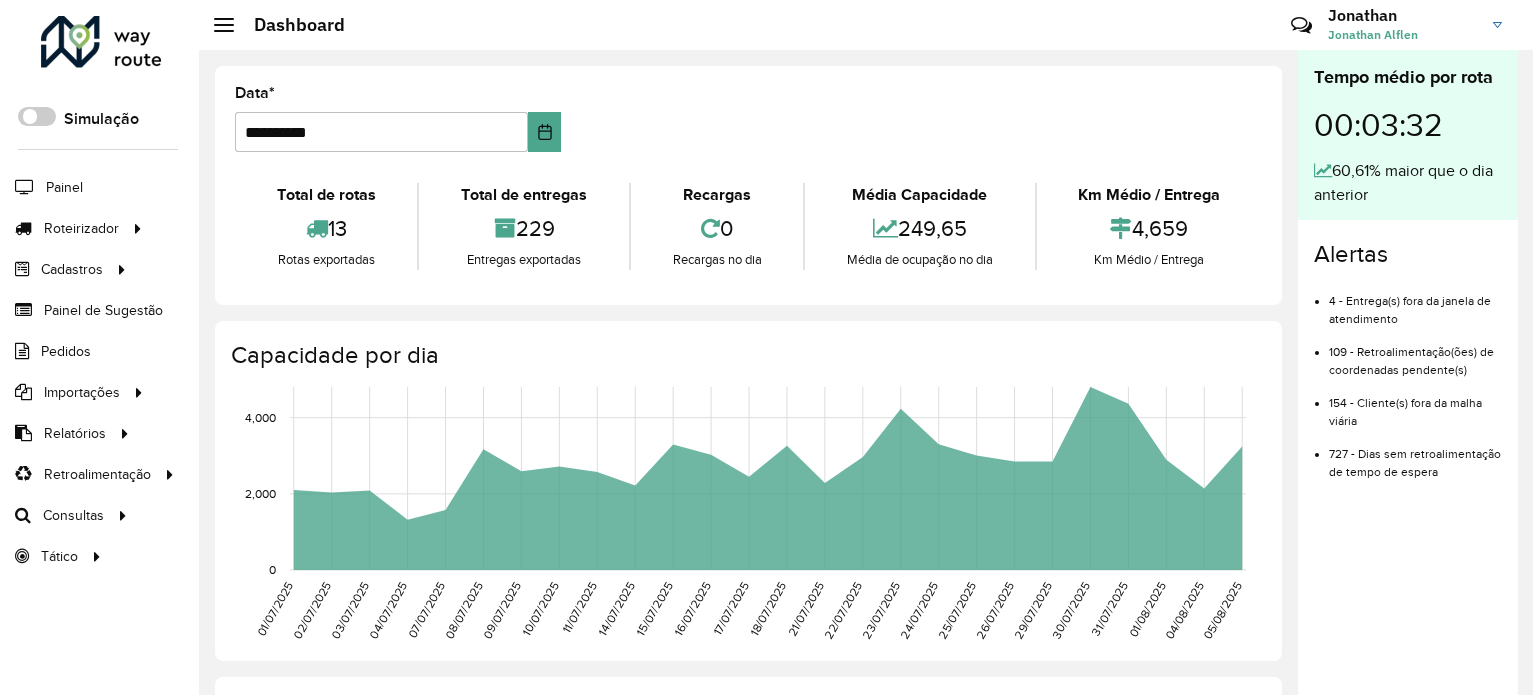scroll, scrollTop: 0, scrollLeft: 0, axis: both 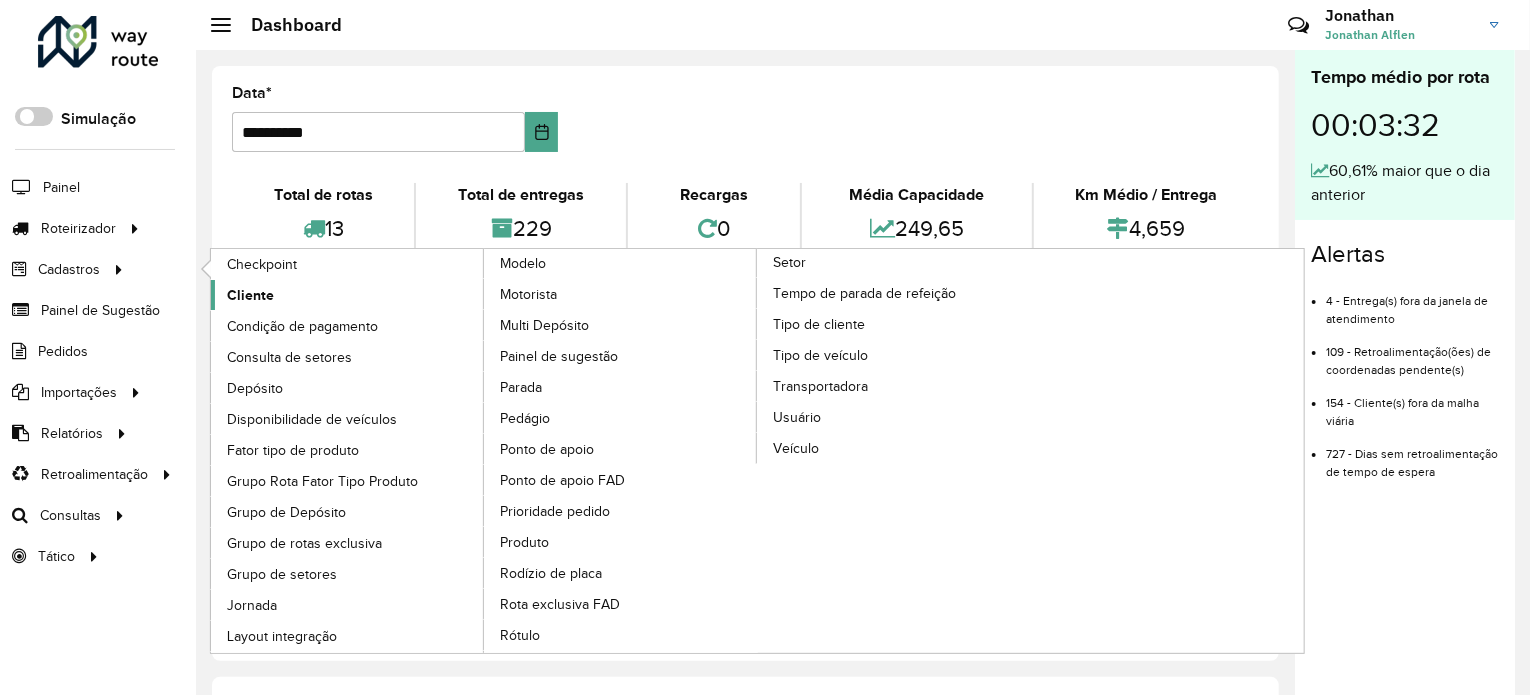 click on "Cliente" 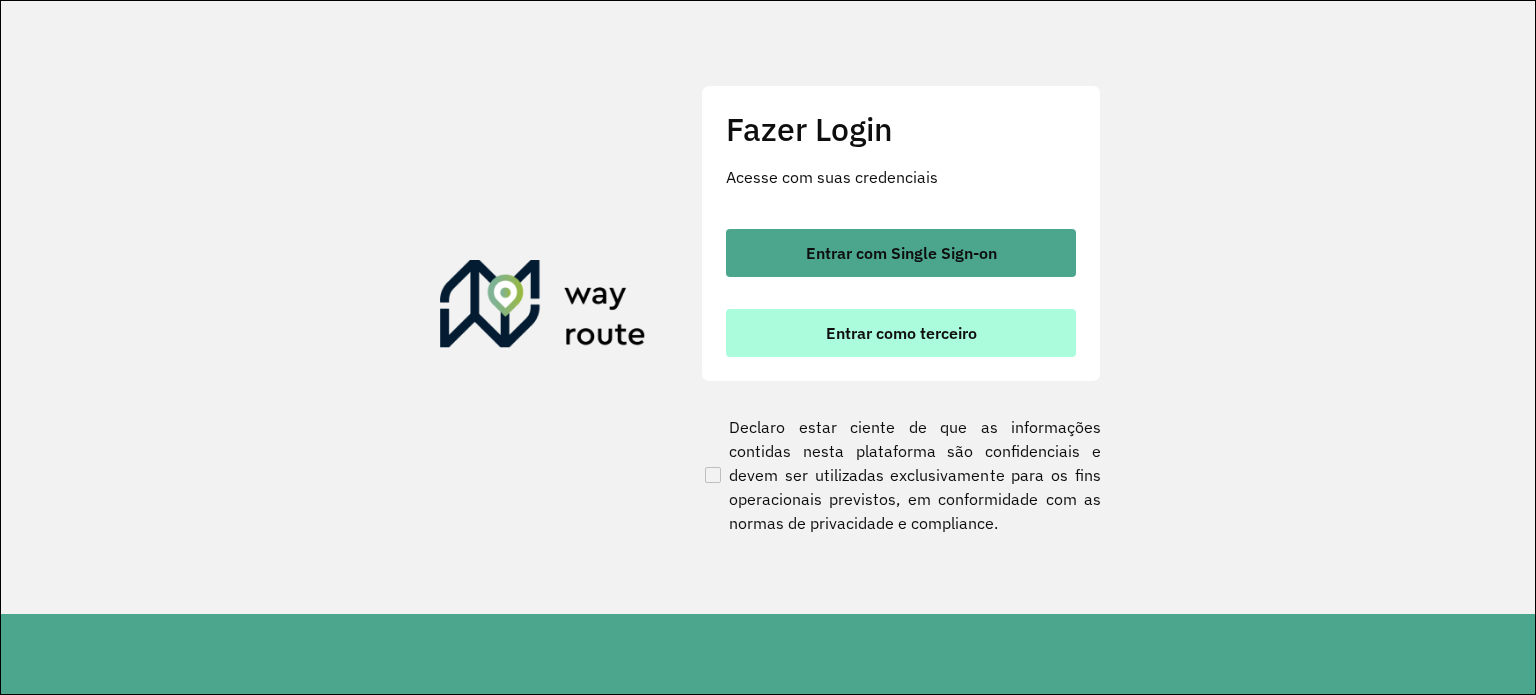 click on "Entrar como terceiro" at bounding box center [901, 333] 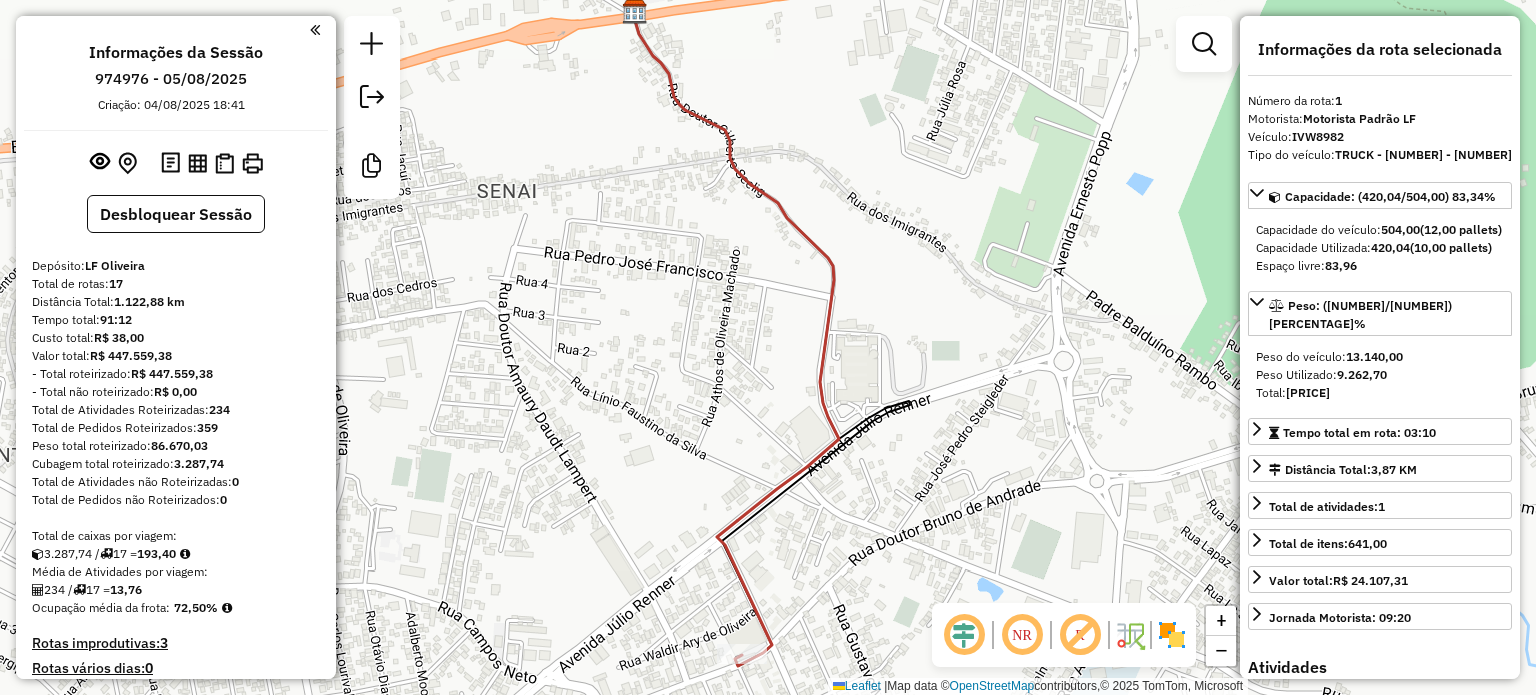 select on "*********" 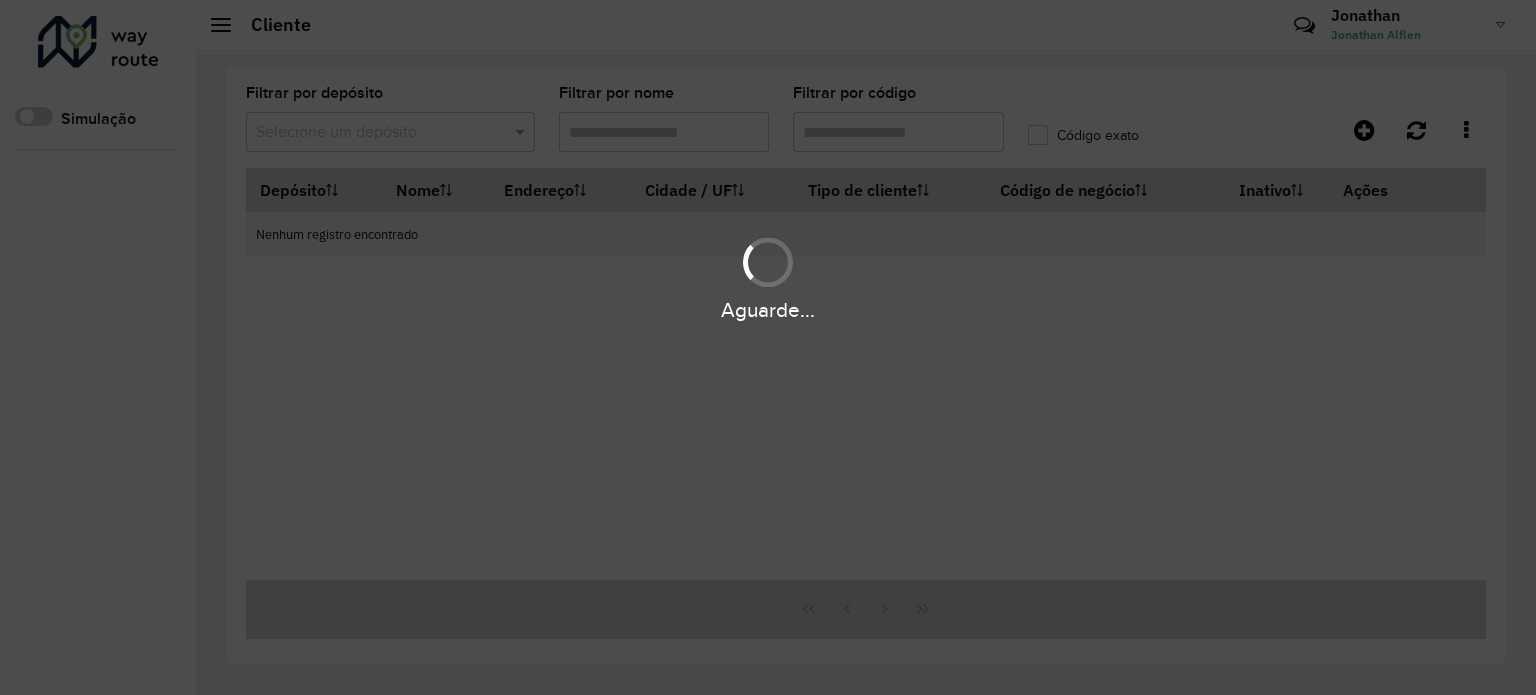 scroll, scrollTop: 0, scrollLeft: 0, axis: both 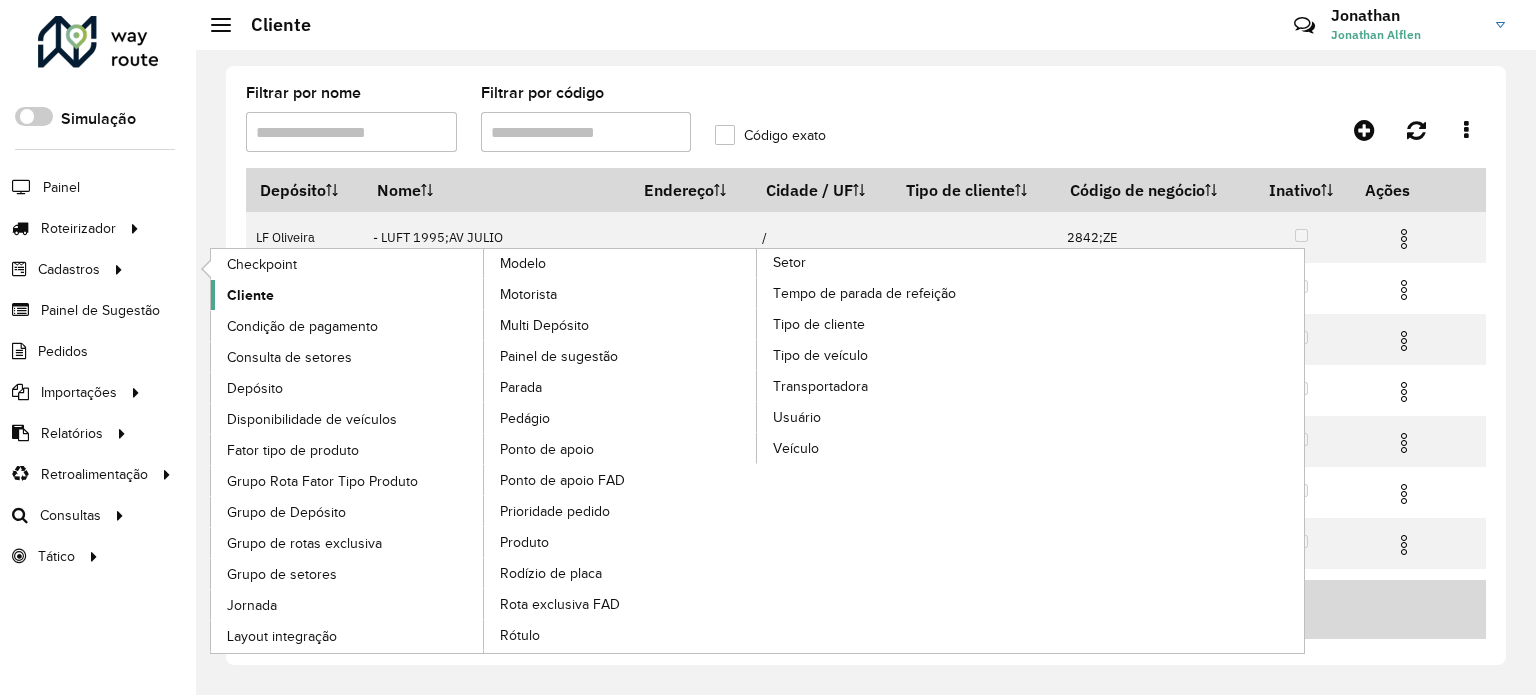 click on "Cliente" 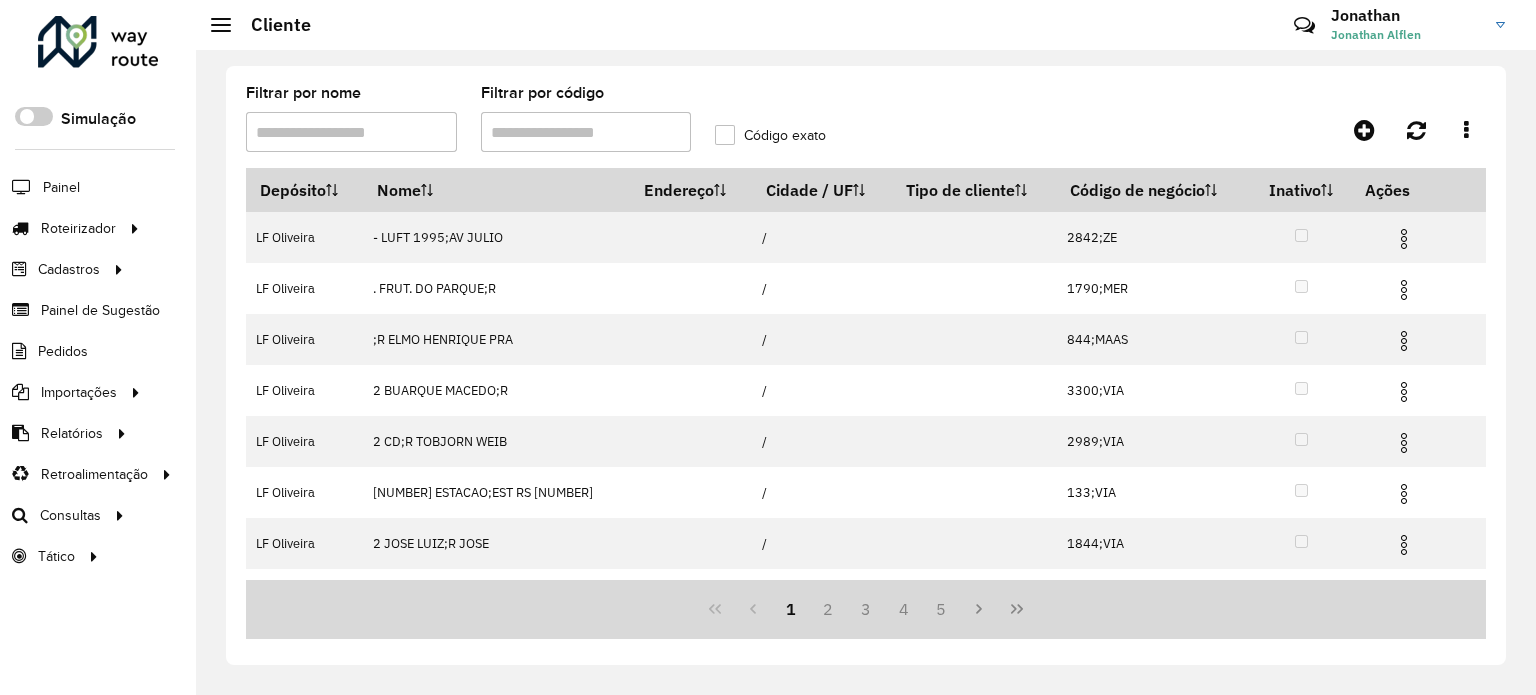 click on "Filtrar por código" at bounding box center [586, 132] 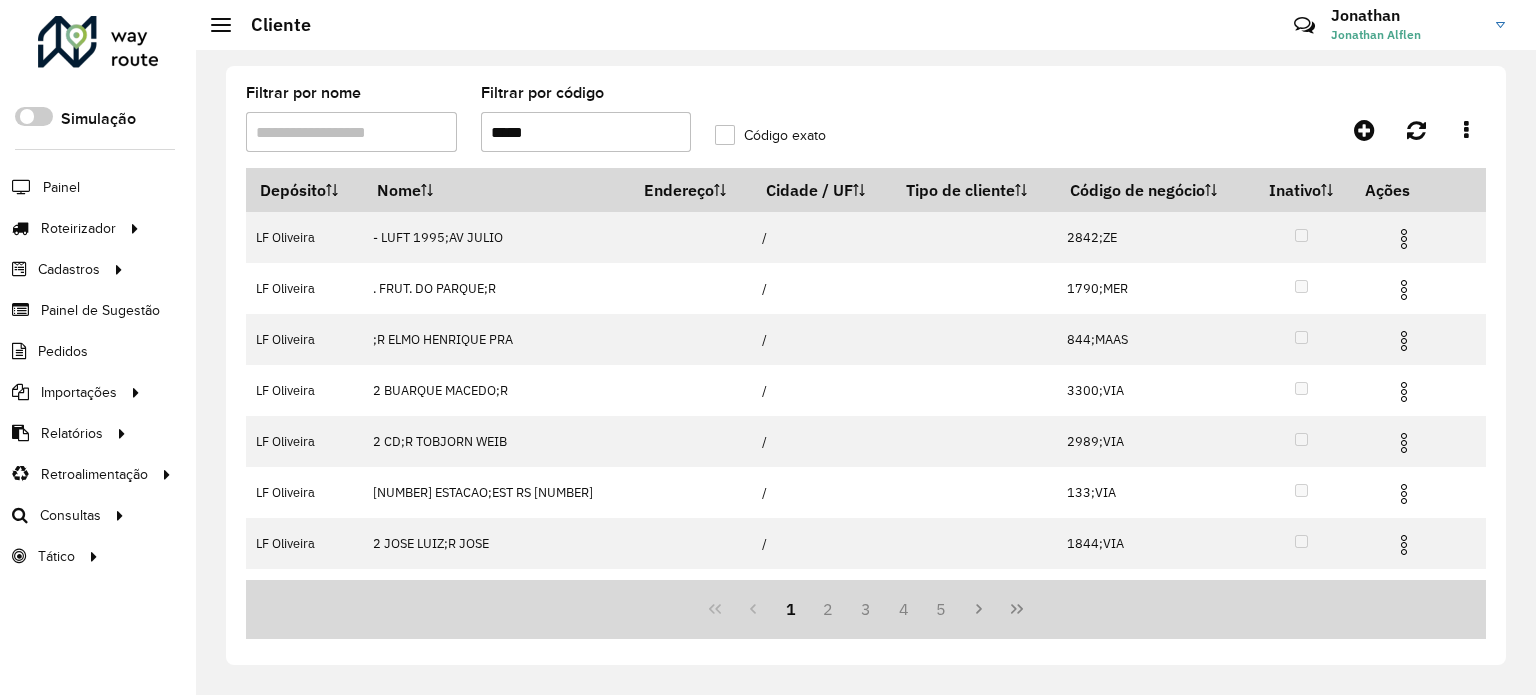 type on "*****" 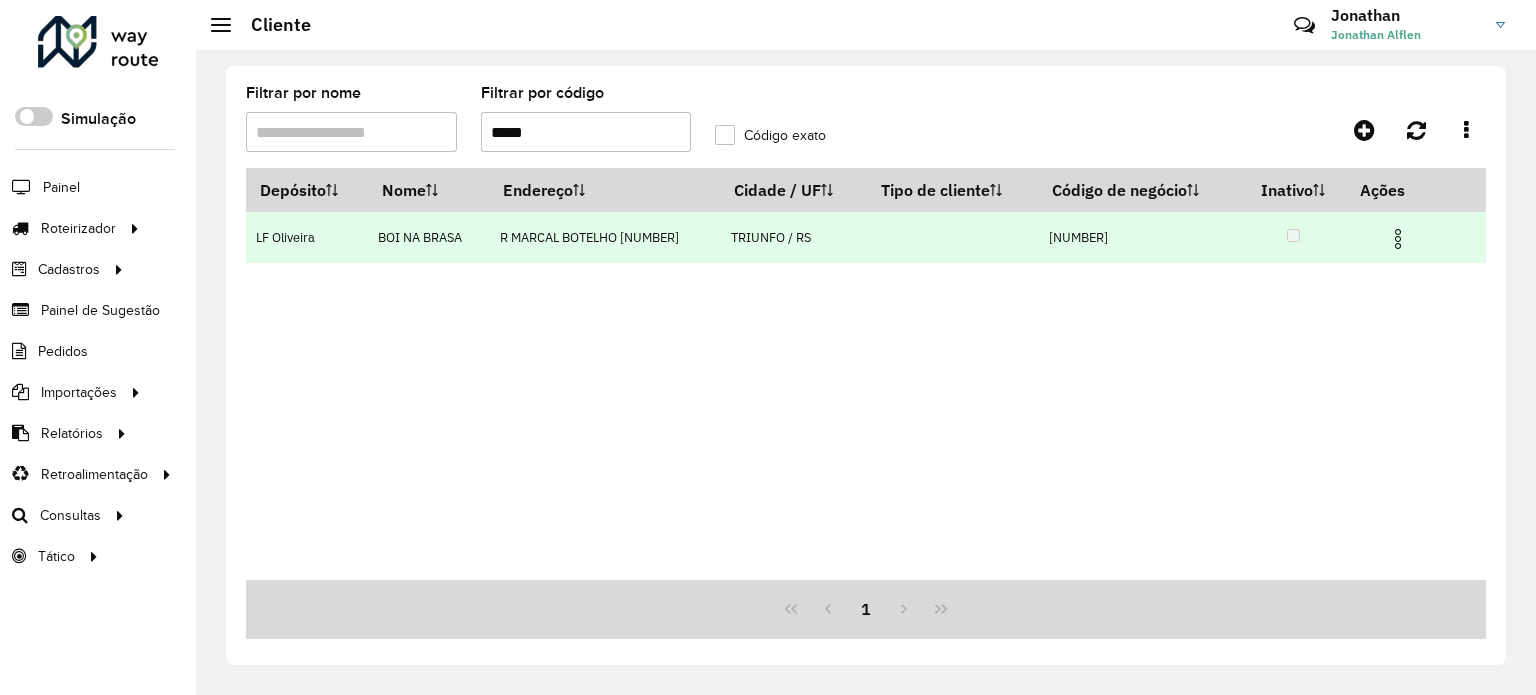click at bounding box center [1398, 239] 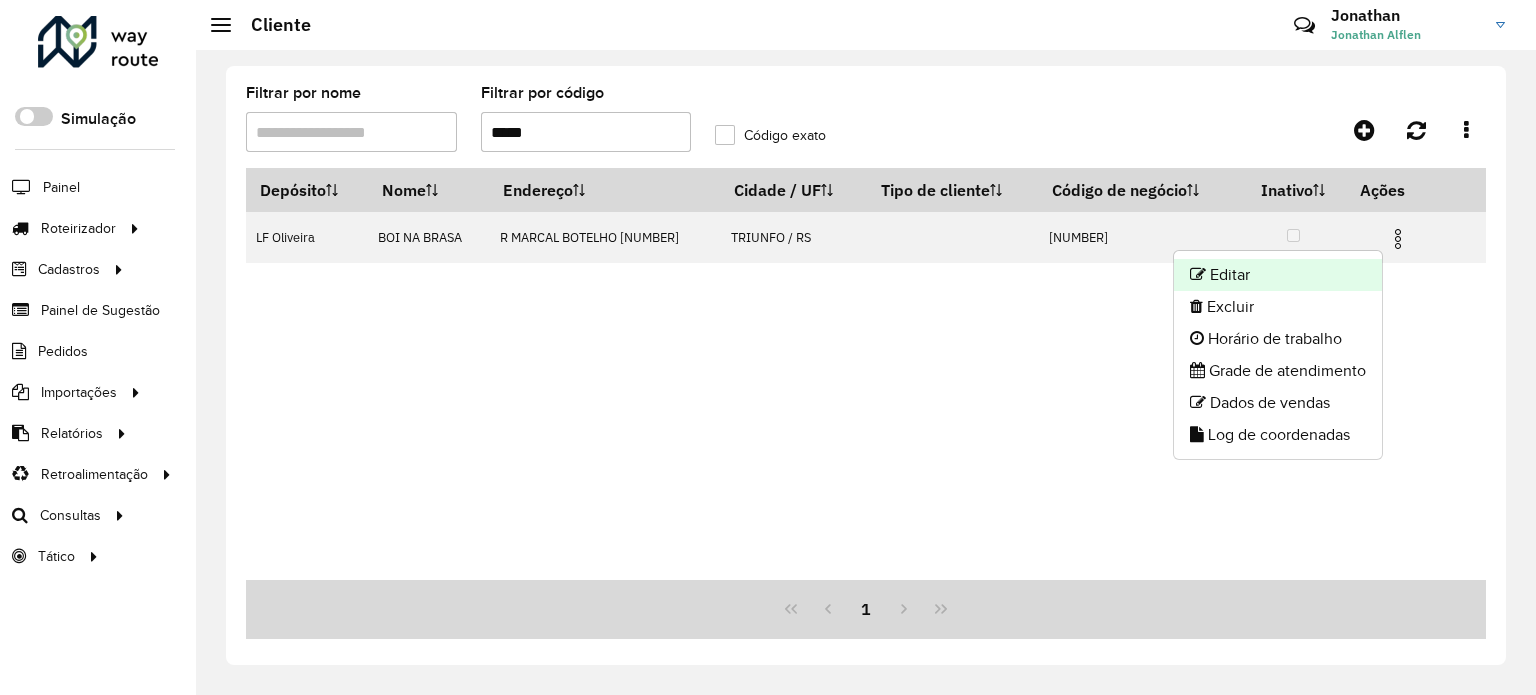 click on "Editar" 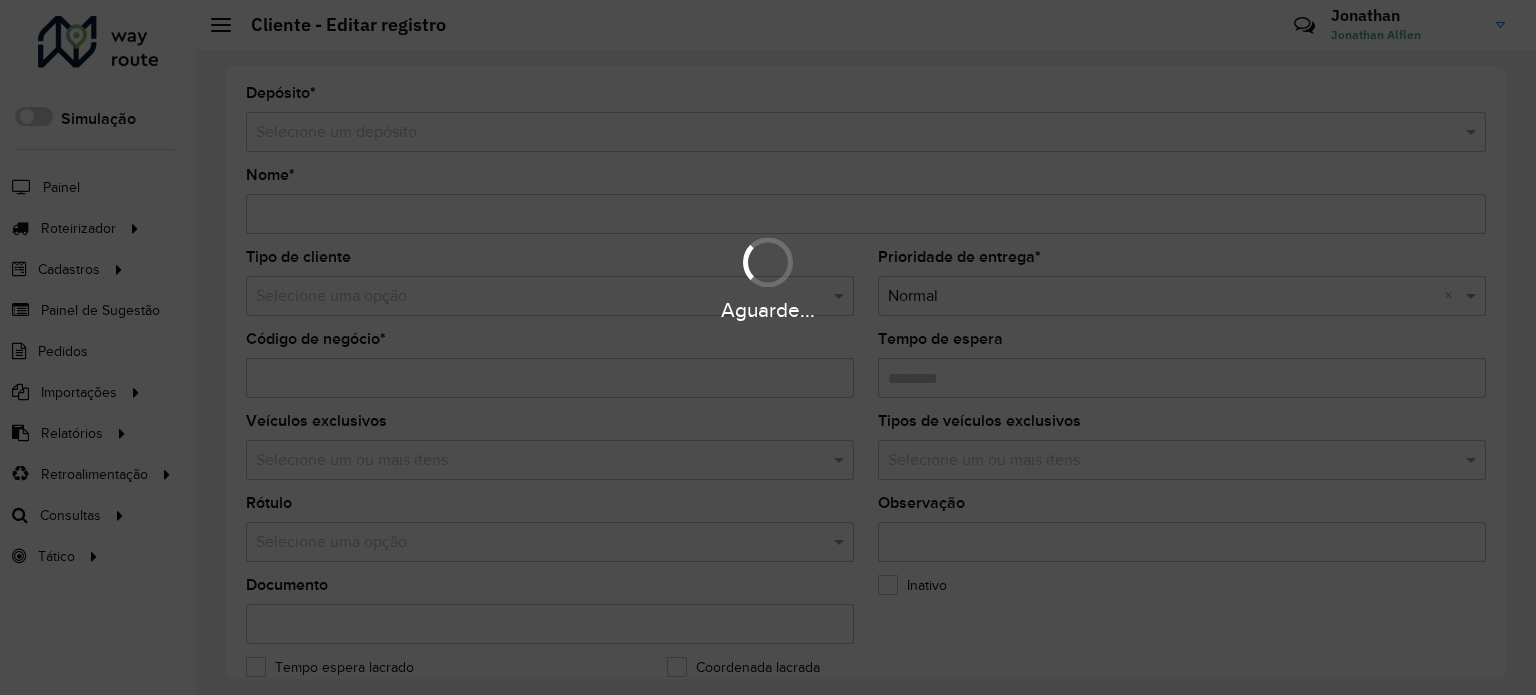 type on "**********" 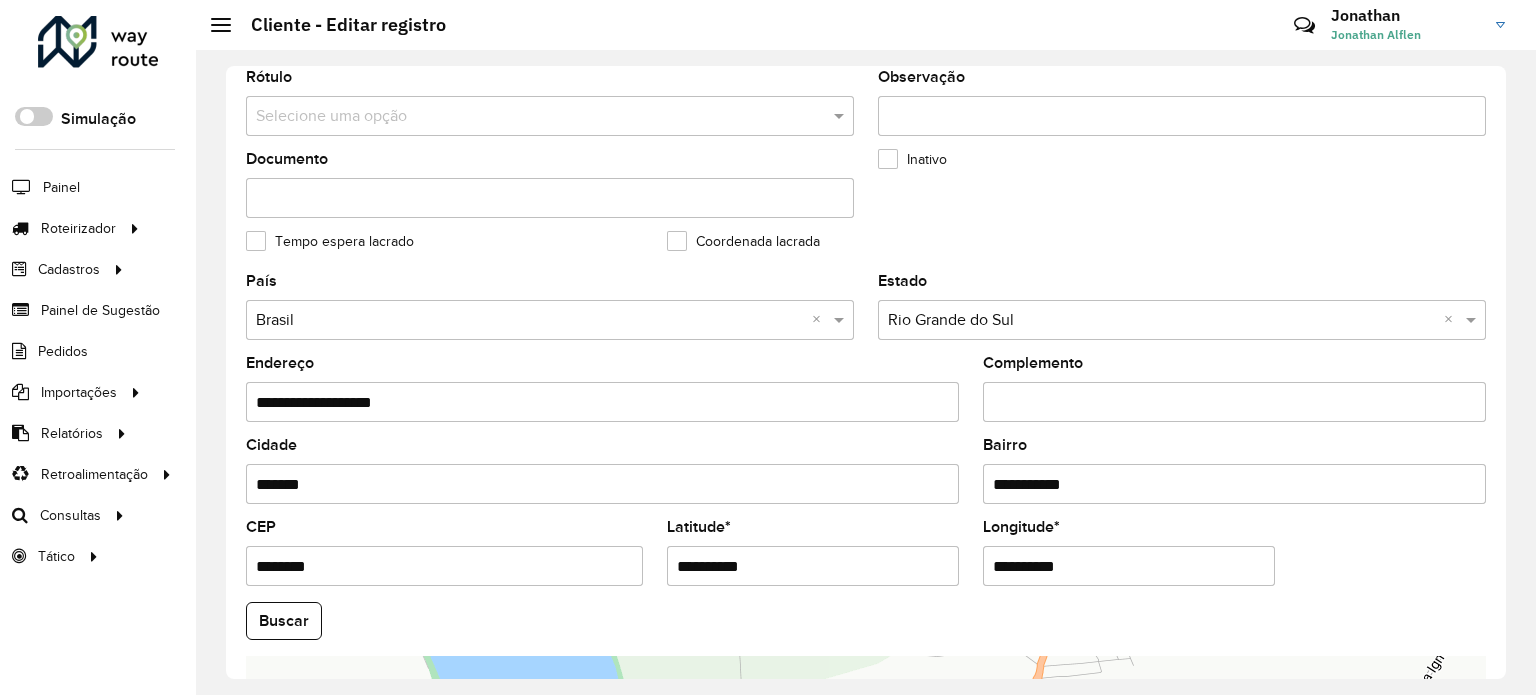 scroll, scrollTop: 784, scrollLeft: 0, axis: vertical 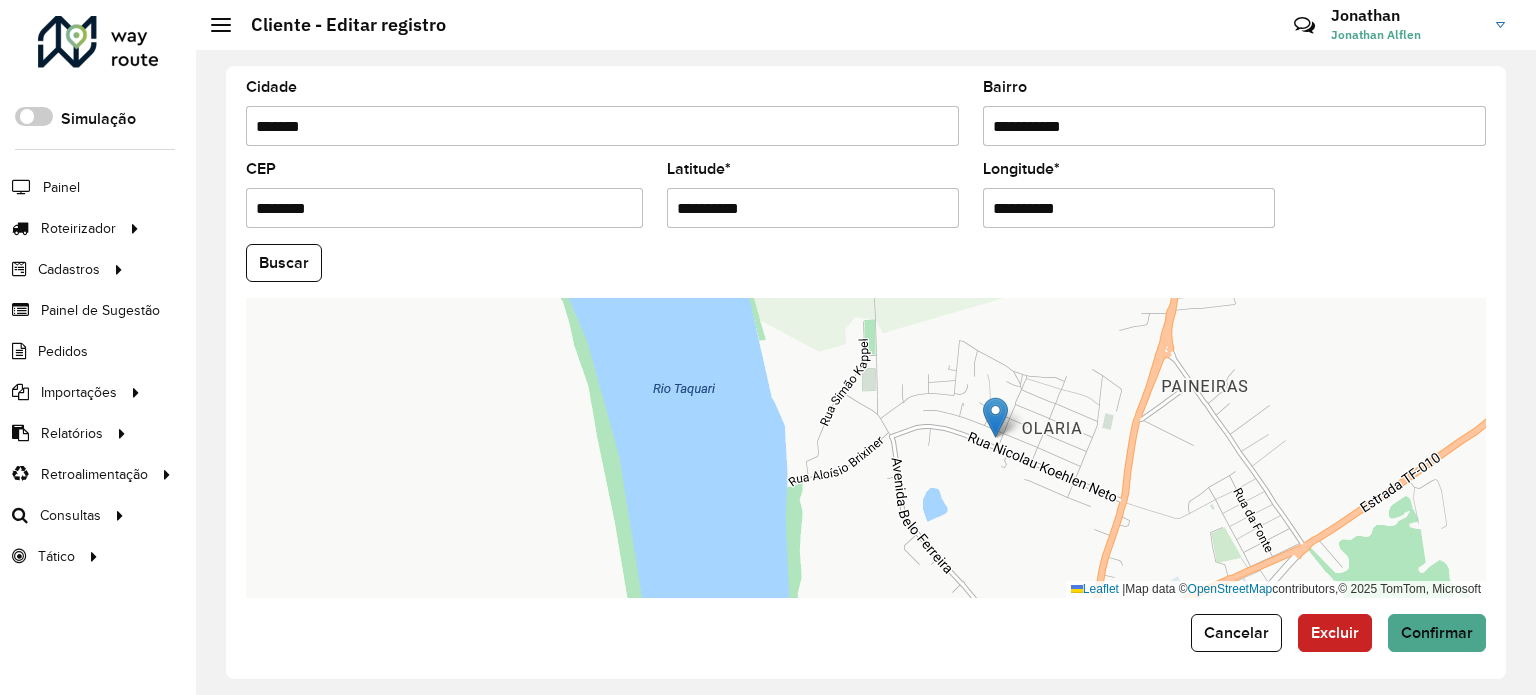 drag, startPoint x: 1068, startPoint y: 486, endPoint x: 1071, endPoint y: 419, distance: 67.06713 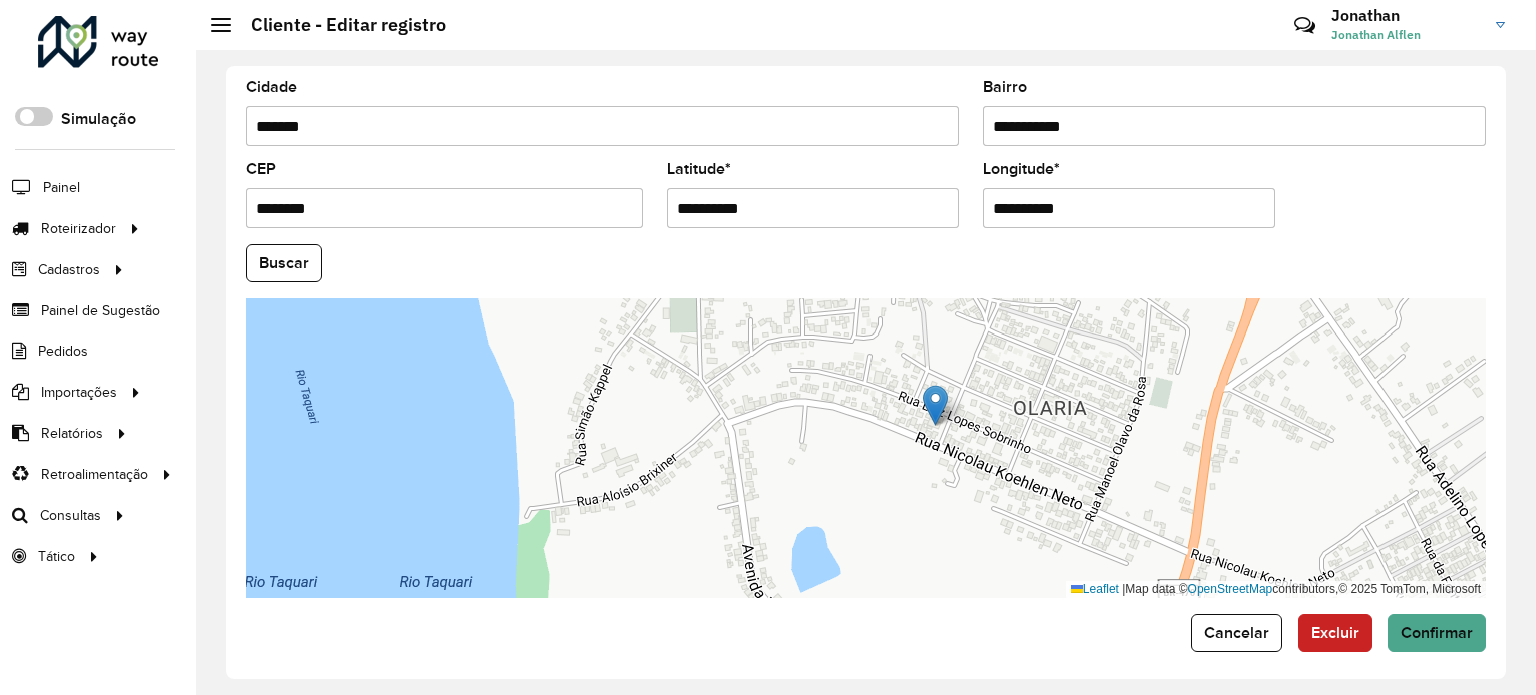 drag, startPoint x: 1049, startPoint y: 399, endPoint x: 1046, endPoint y: 453, distance: 54.08327 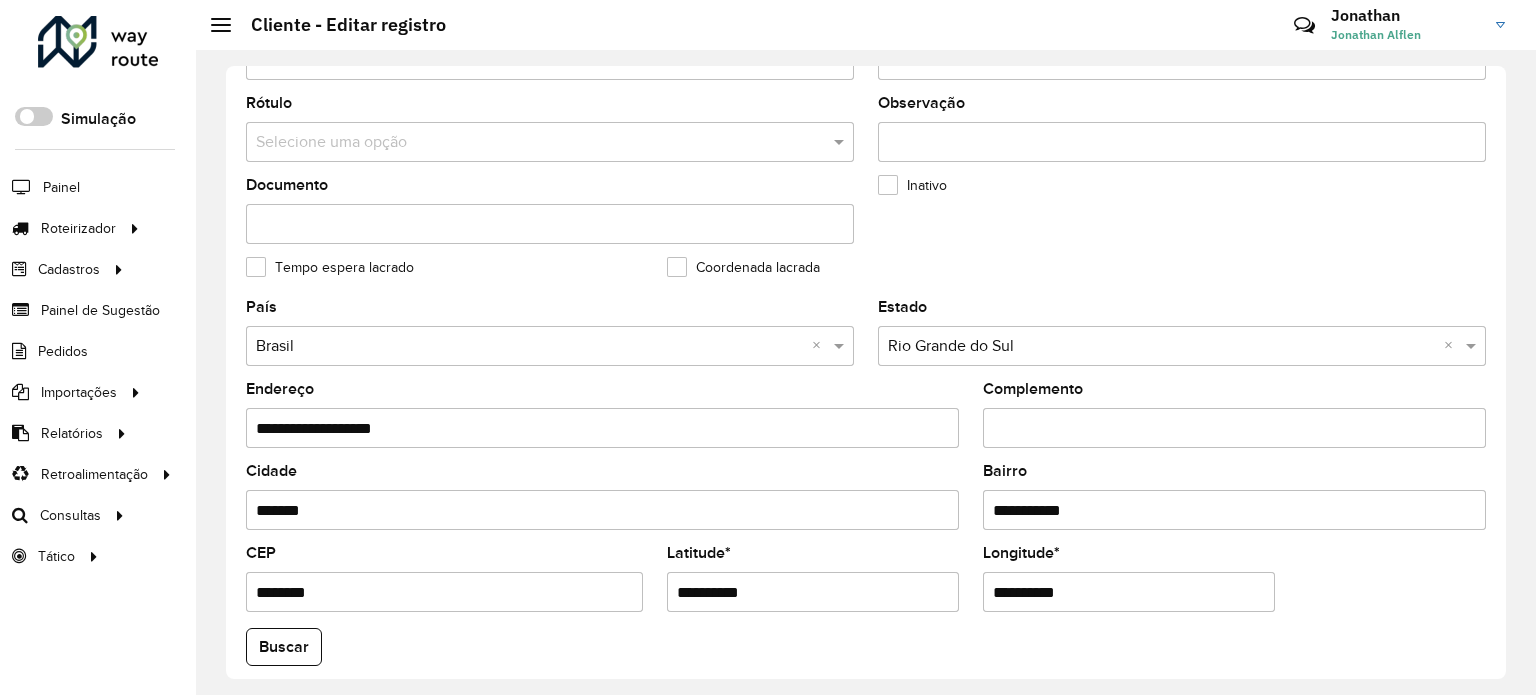 scroll, scrollTop: 384, scrollLeft: 0, axis: vertical 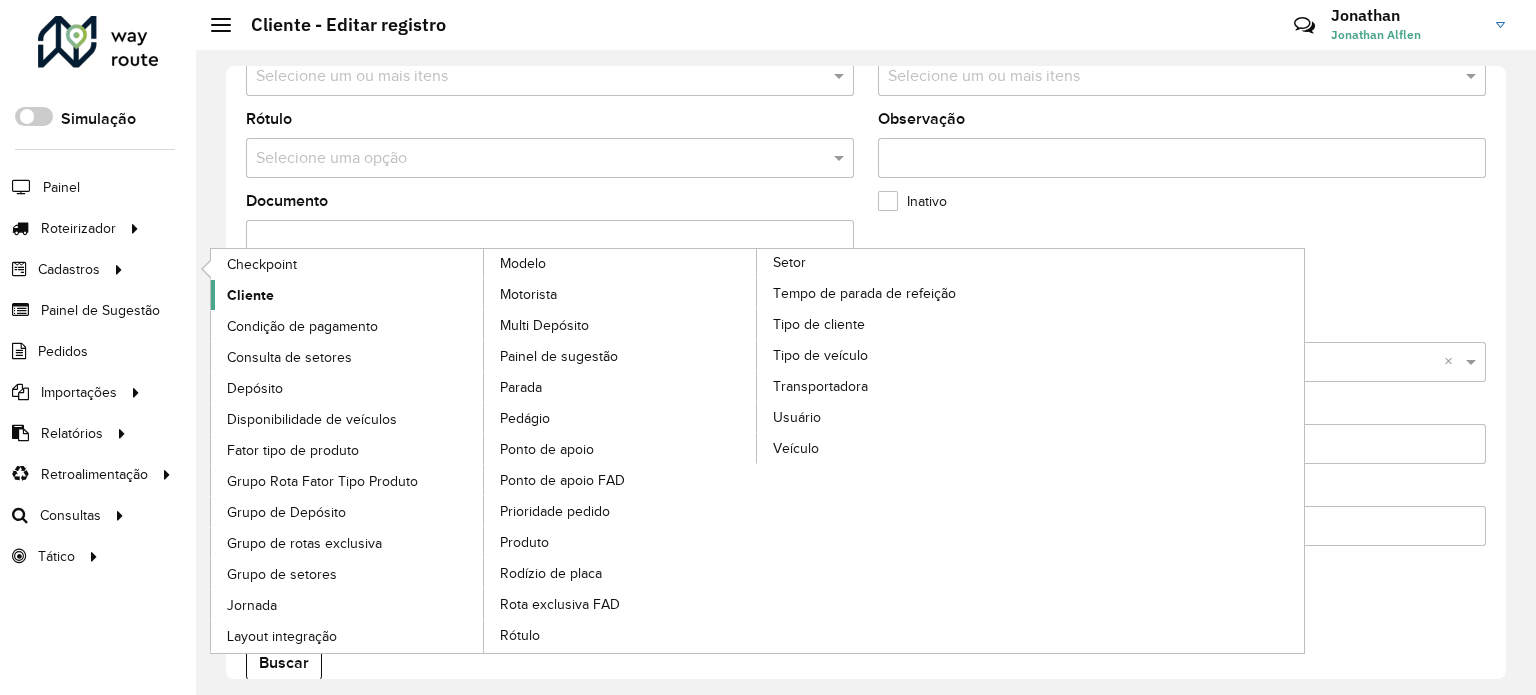 click on "Cliente" 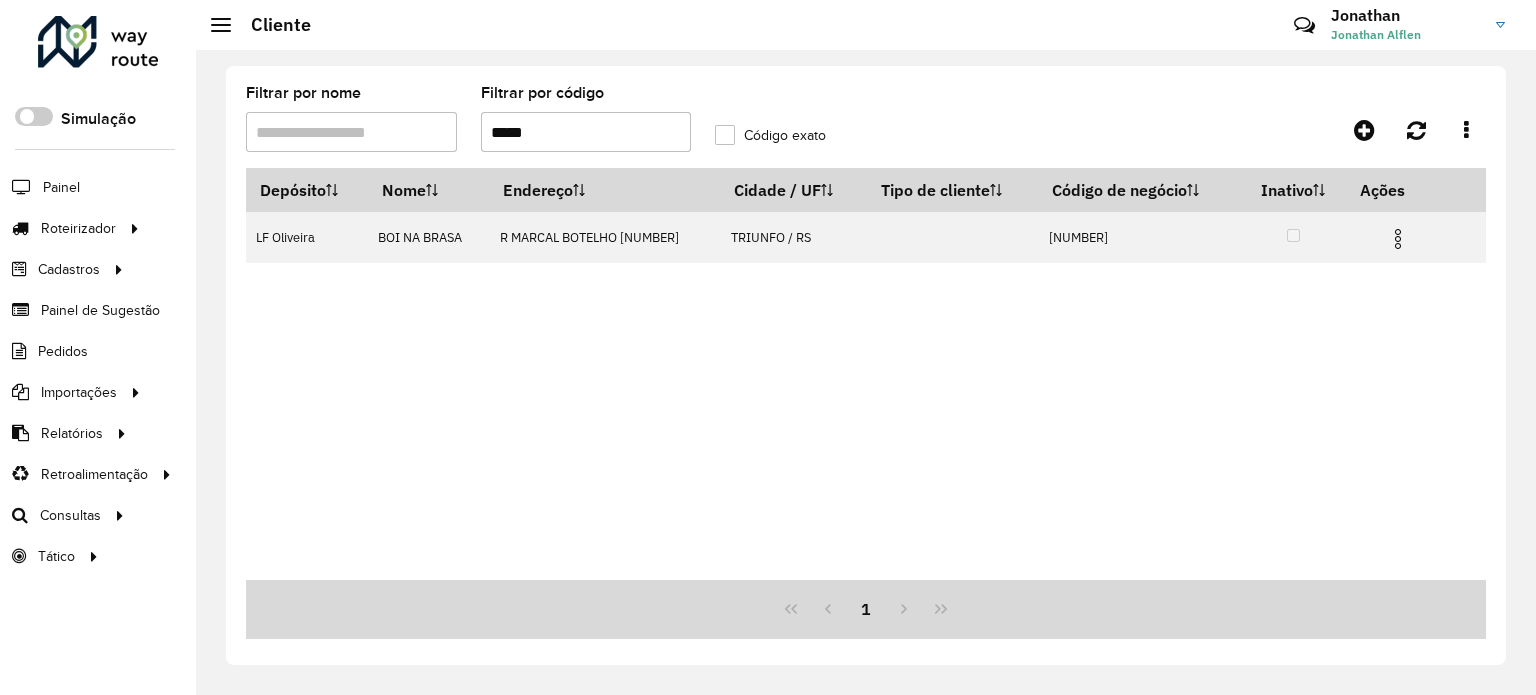 drag, startPoint x: 594, startPoint y: 131, endPoint x: 420, endPoint y: 143, distance: 174.4133 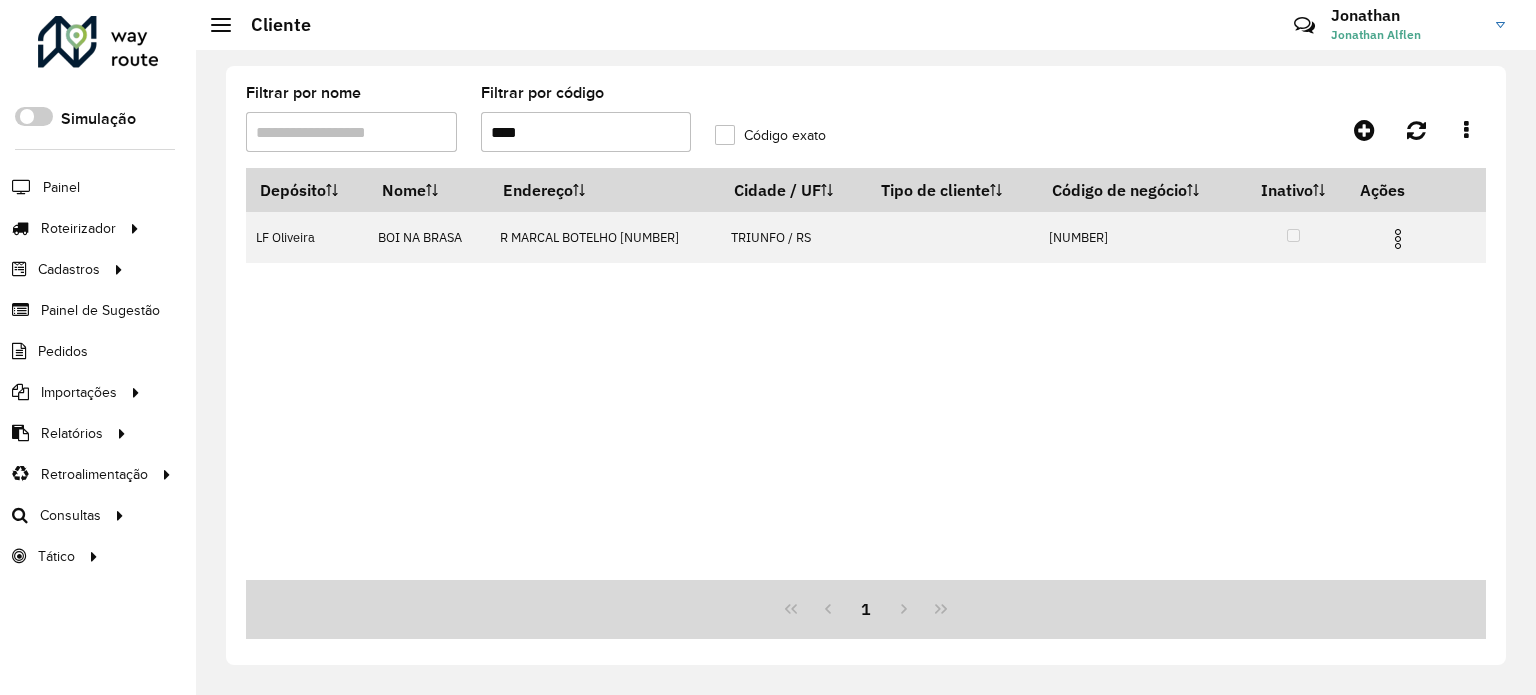 type on "****" 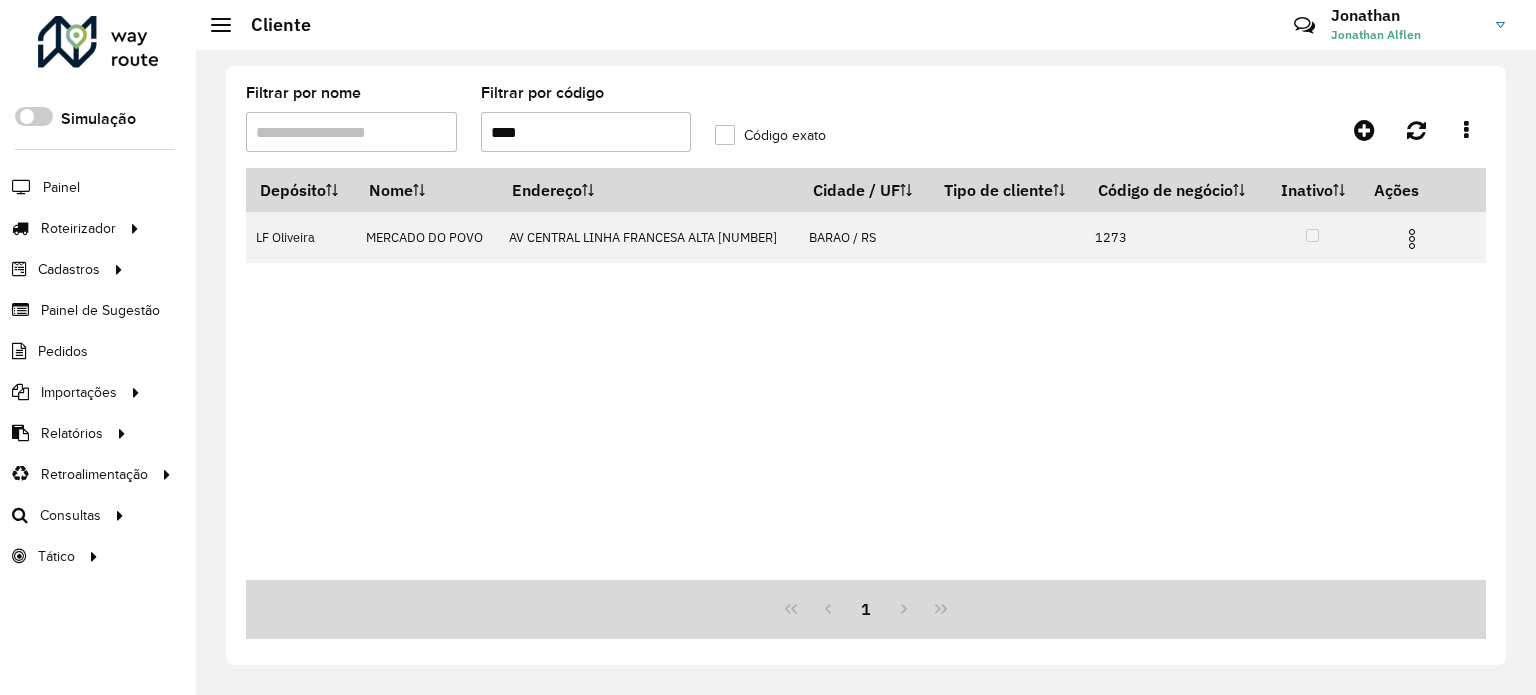 drag, startPoint x: 554, startPoint y: 122, endPoint x: 472, endPoint y: 111, distance: 82.73451 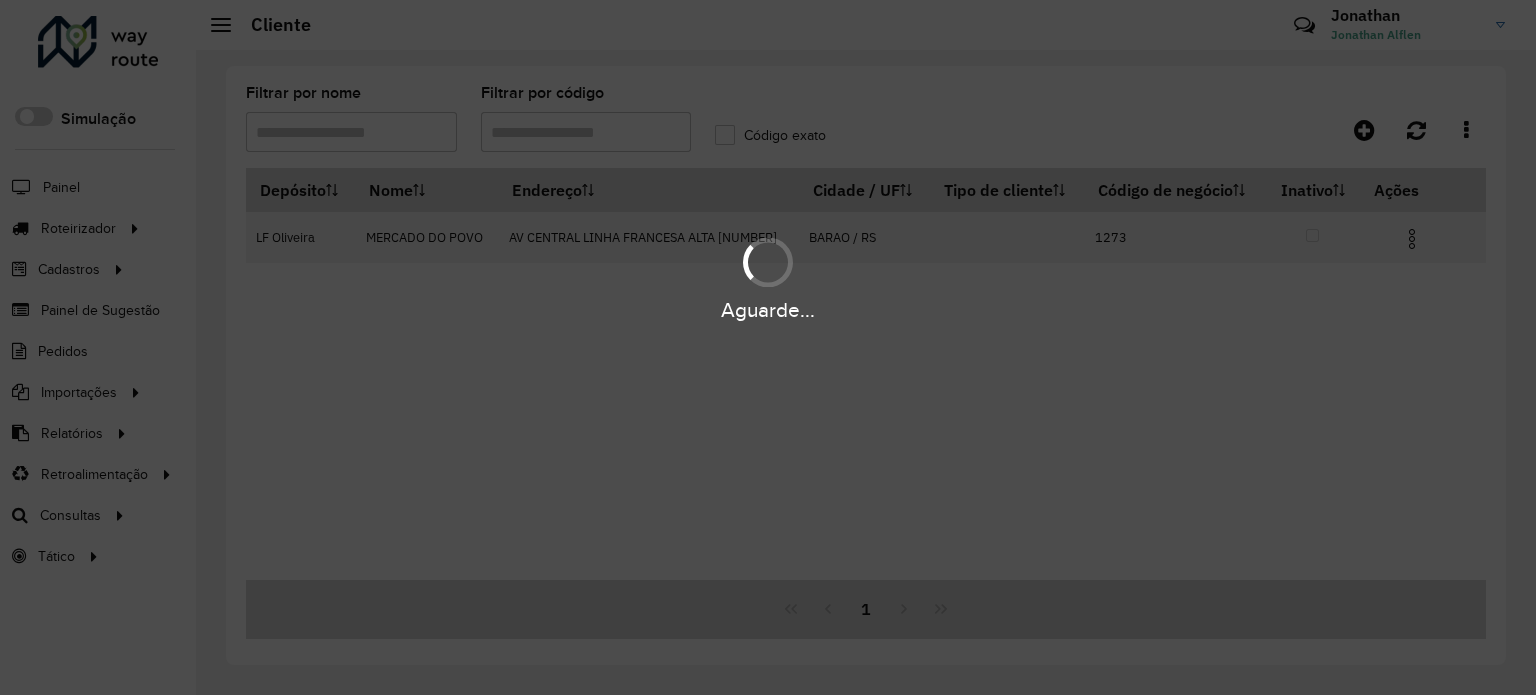 type 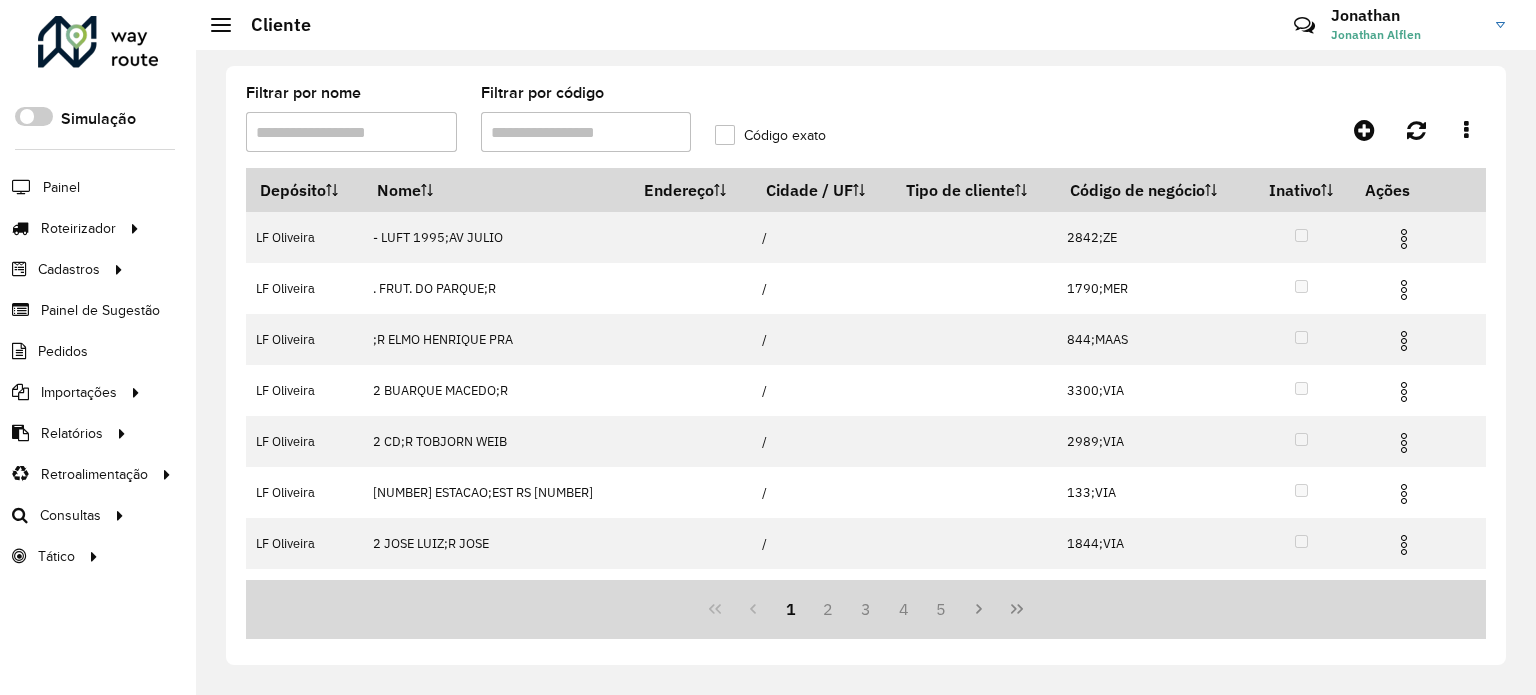 click on "Filtrar por nome" at bounding box center [351, 132] 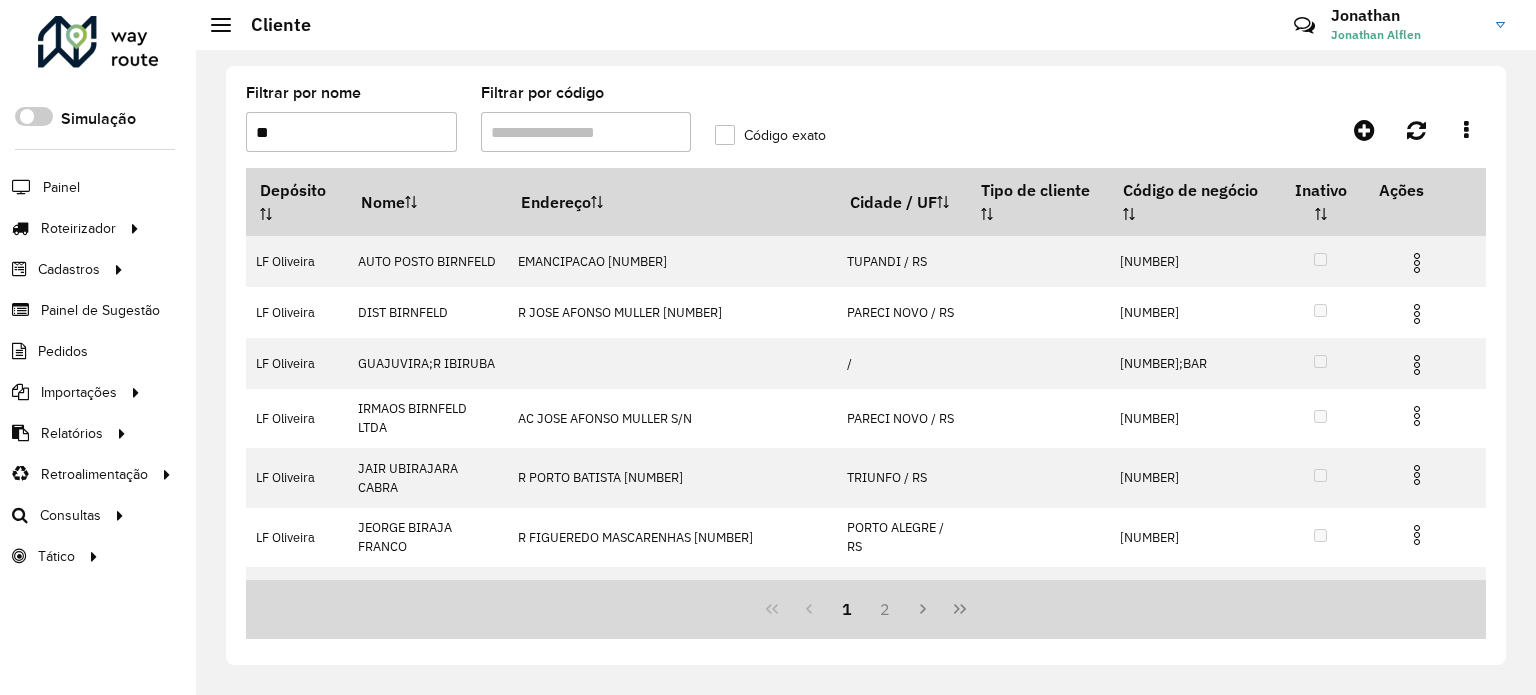 type on "*" 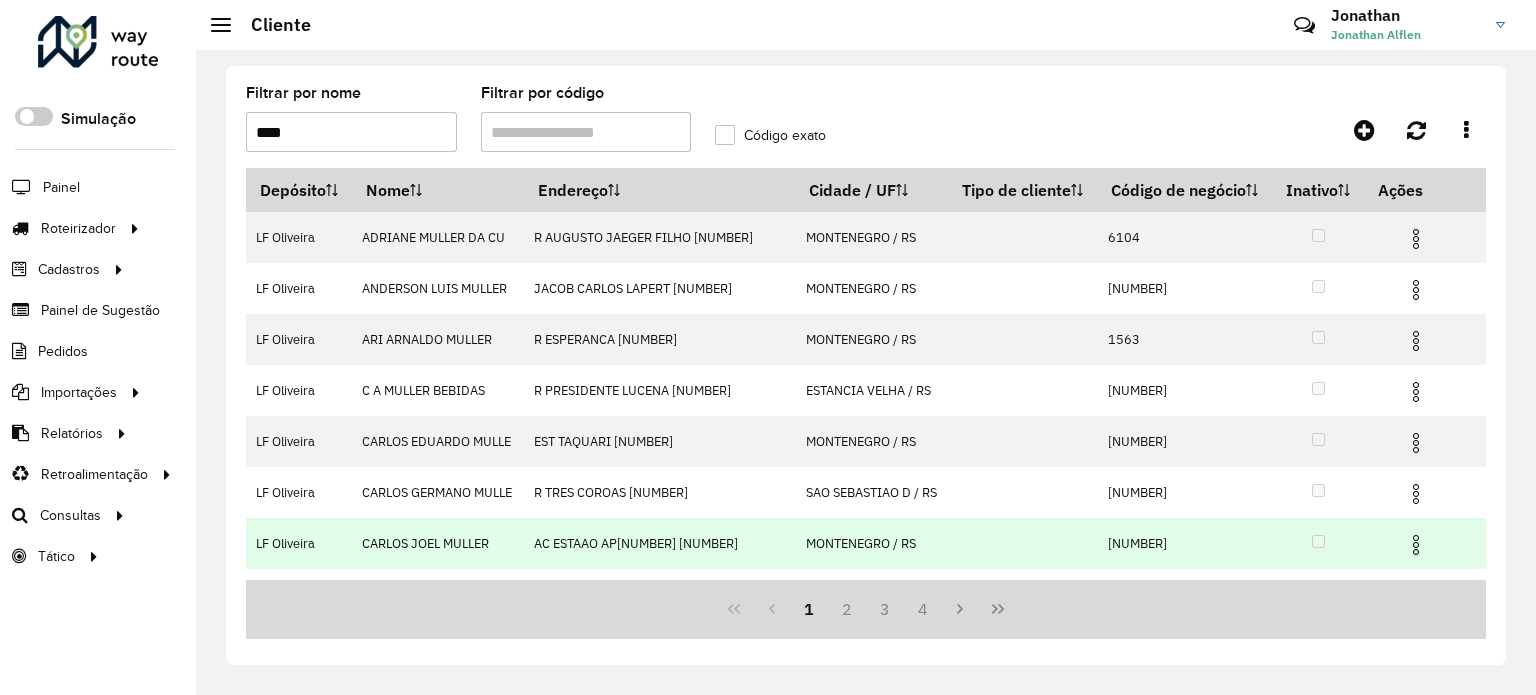 scroll, scrollTop: 0, scrollLeft: 0, axis: both 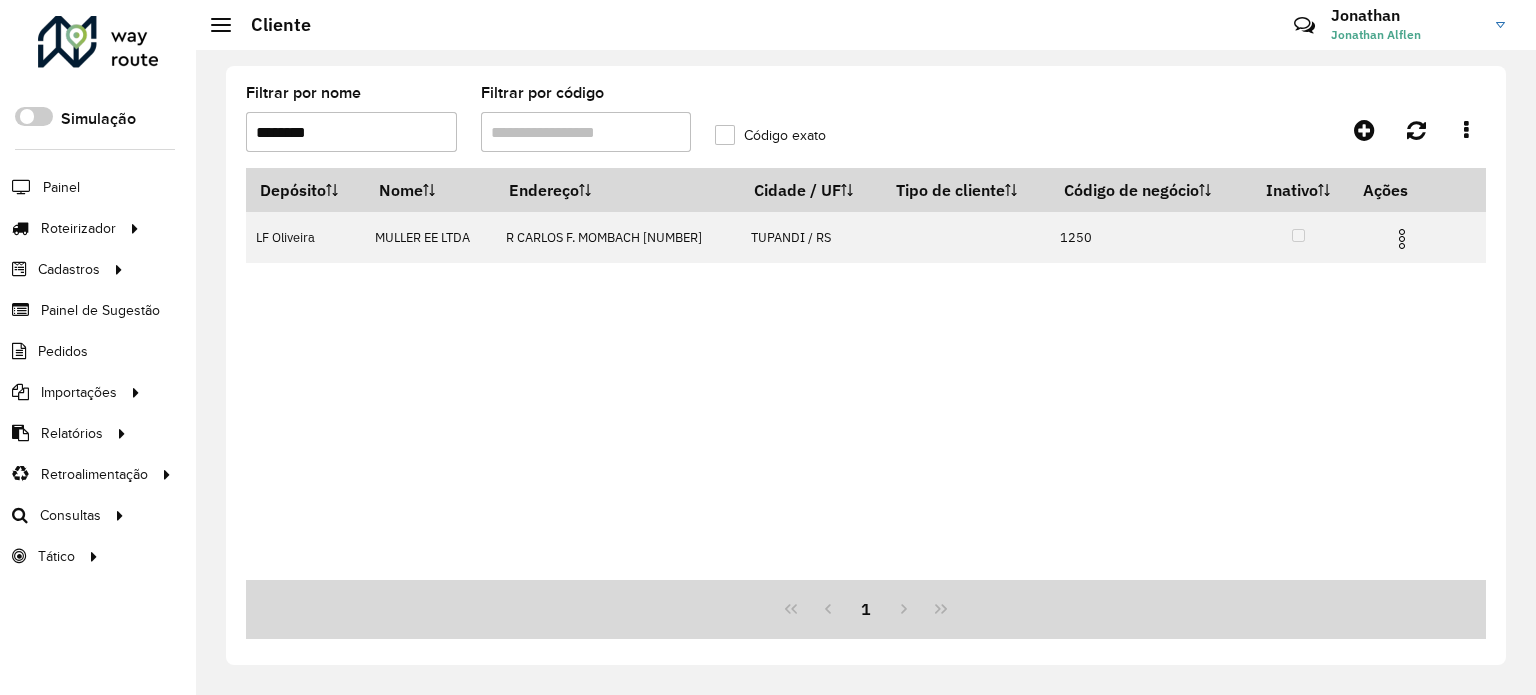 drag, startPoint x: 359, startPoint y: 128, endPoint x: 204, endPoint y: 130, distance: 155.01291 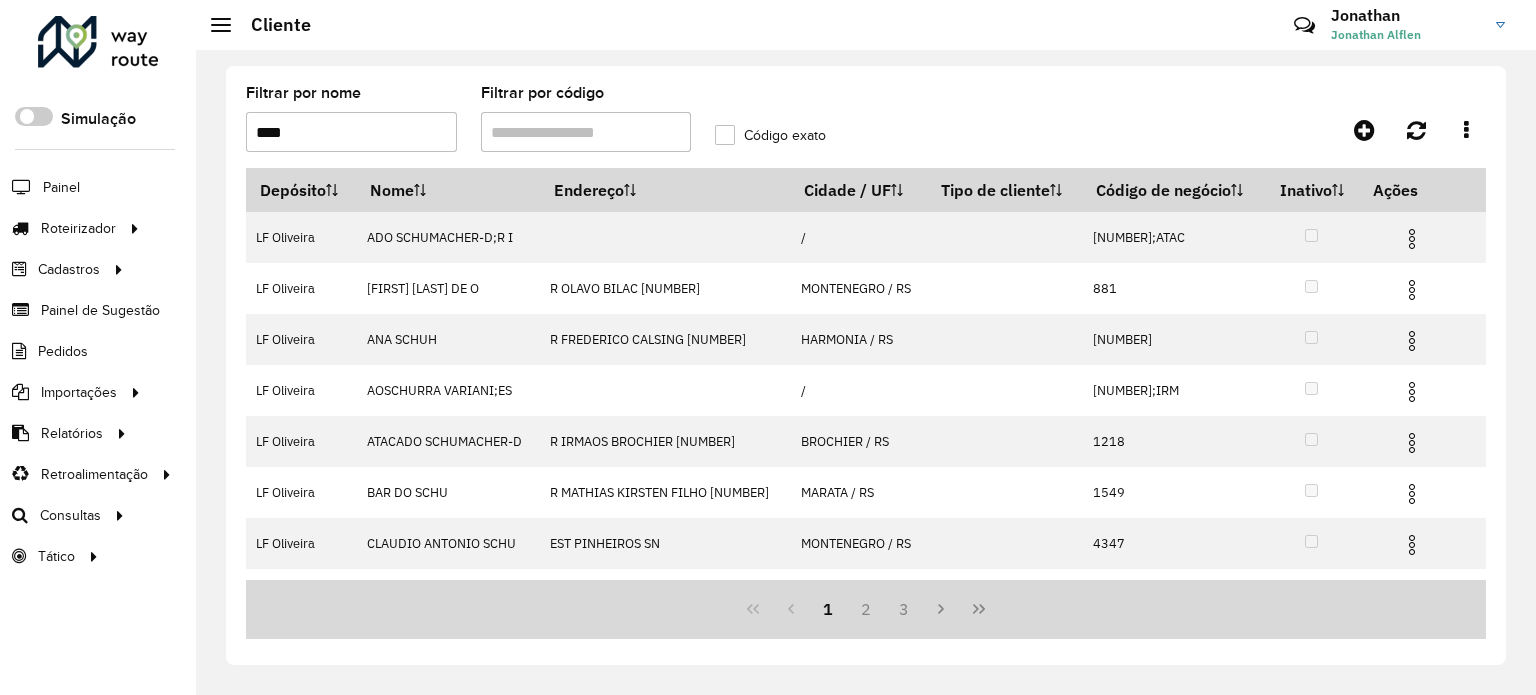 type on "****" 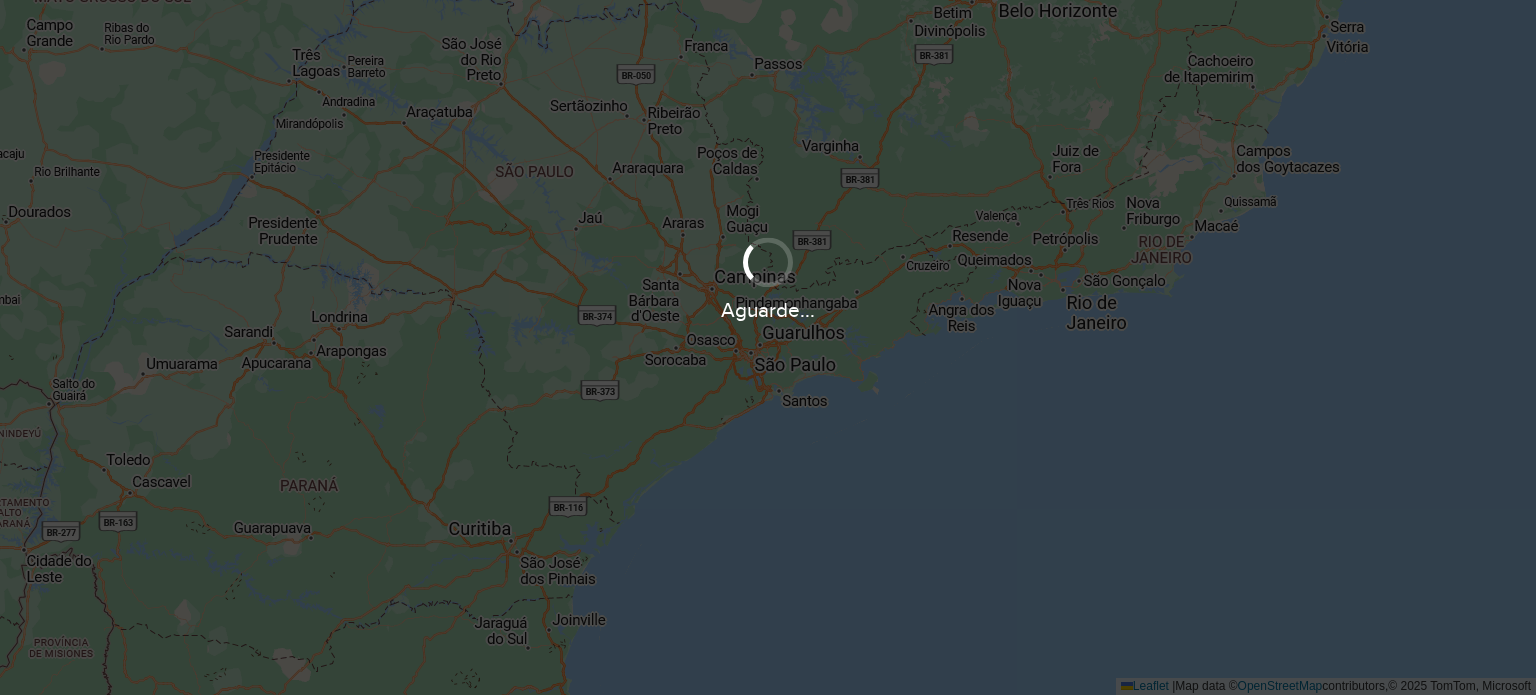 scroll, scrollTop: 0, scrollLeft: 0, axis: both 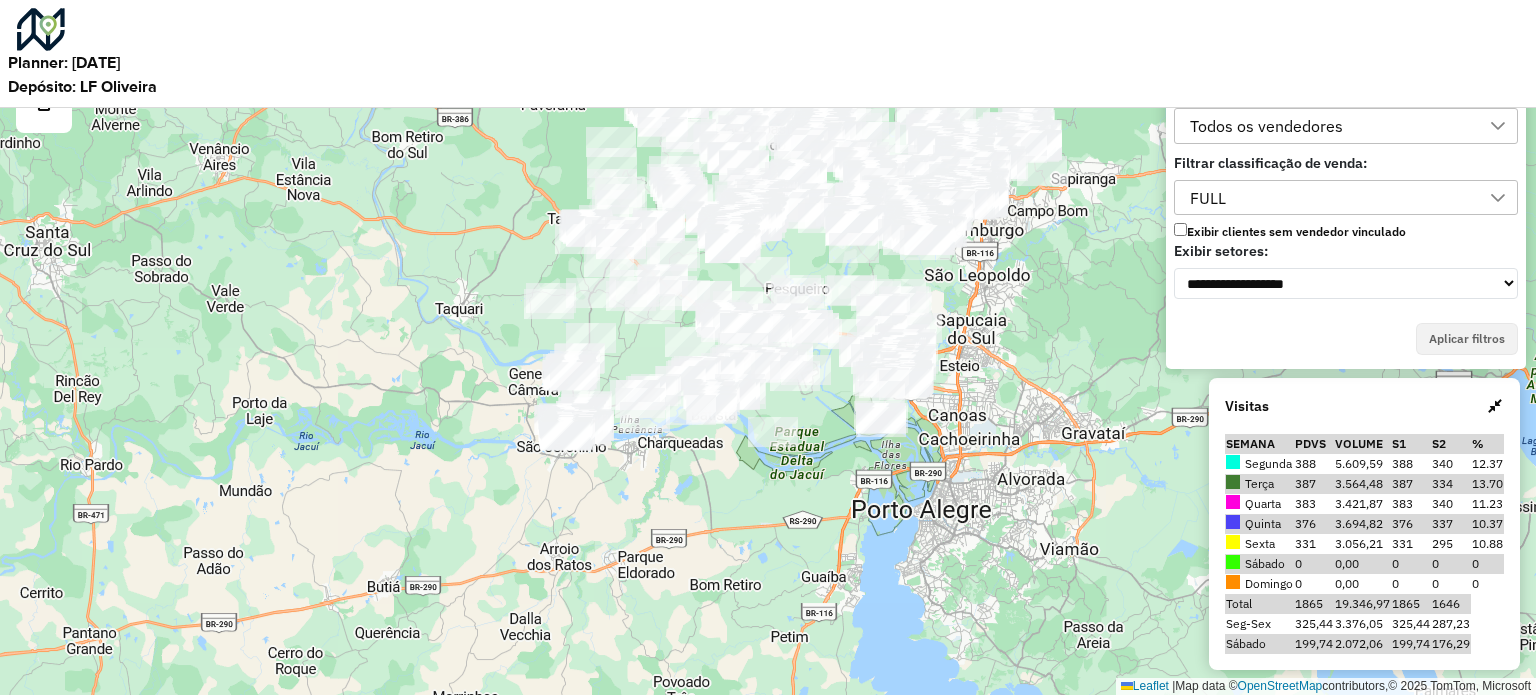 click at bounding box center (593, -741) 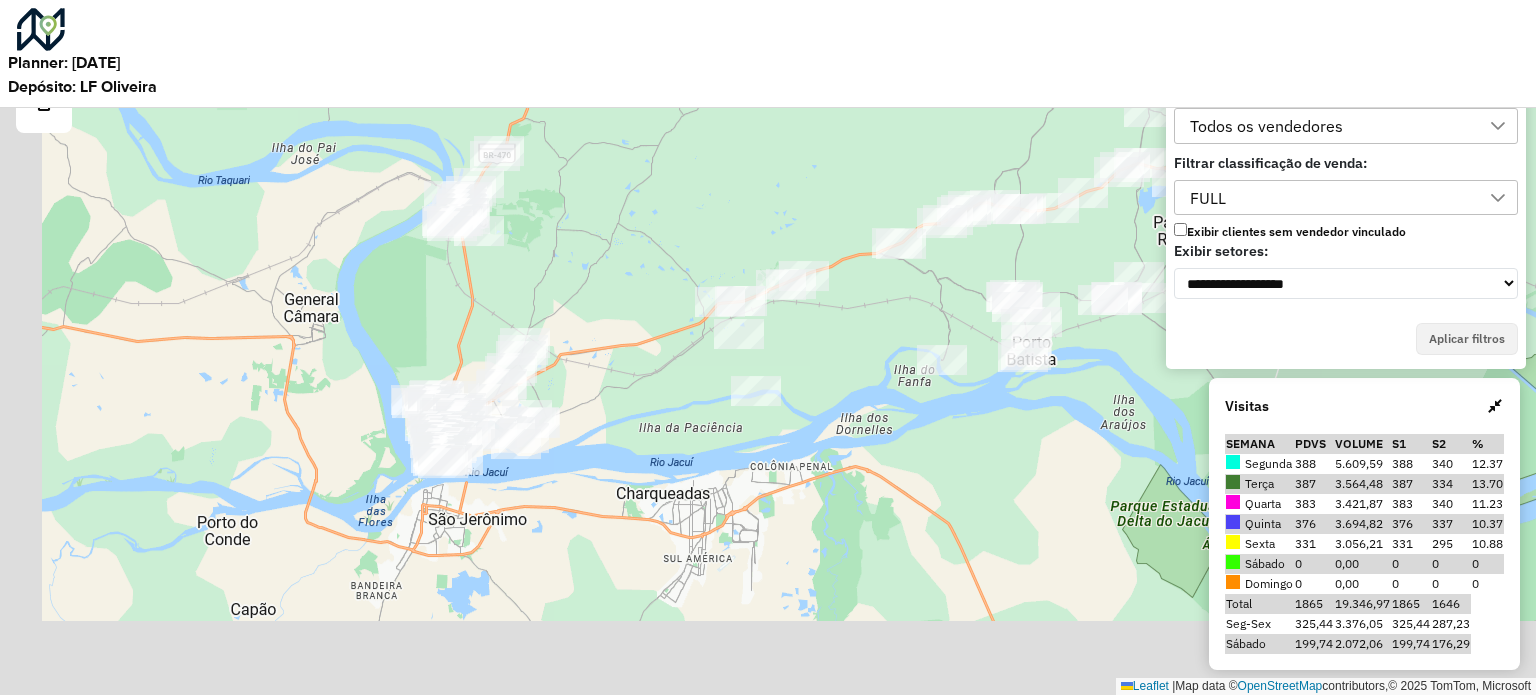 drag, startPoint x: 509, startPoint y: 470, endPoint x: 651, endPoint y: 383, distance: 166.53227 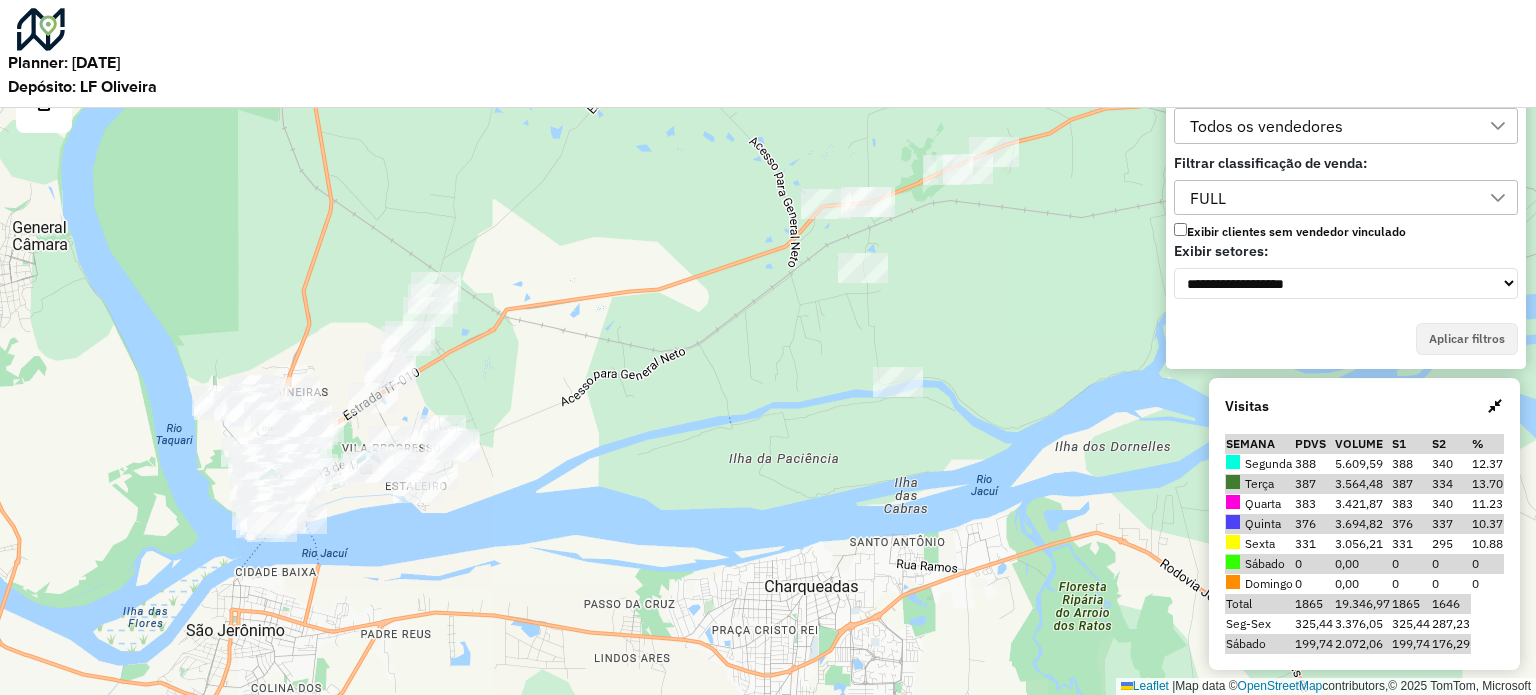 drag, startPoint x: 603, startPoint y: 398, endPoint x: 730, endPoint y: 327, distance: 145.49915 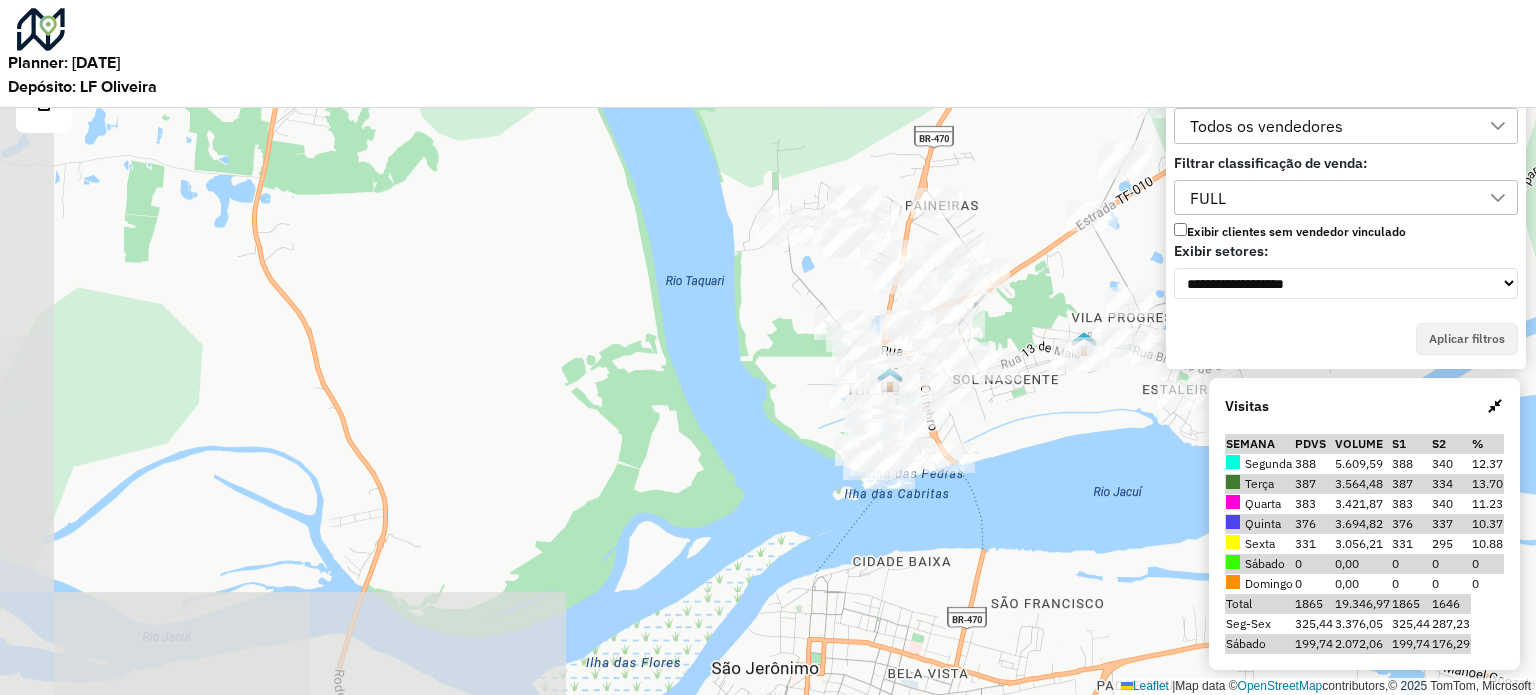 drag, startPoint x: 517, startPoint y: 339, endPoint x: 1364, endPoint y: 216, distance: 855.88434 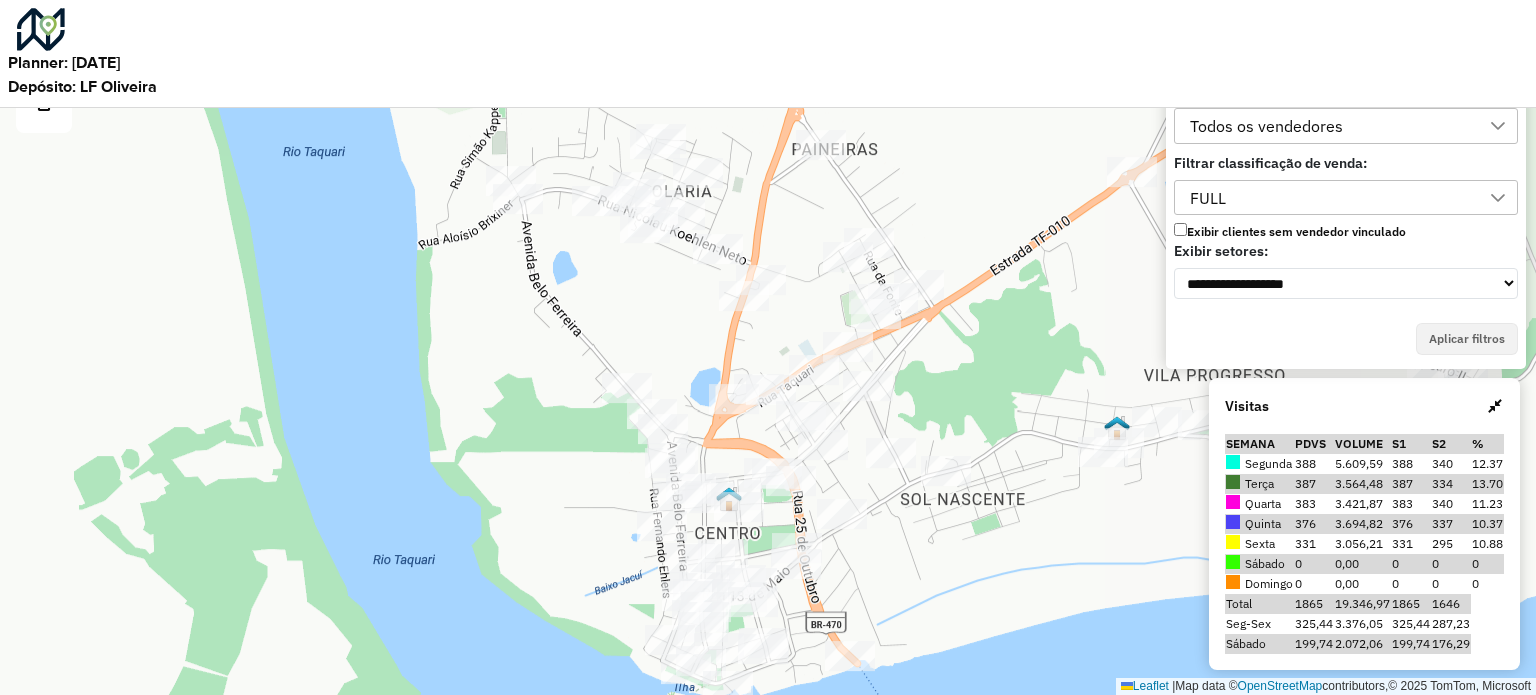 drag, startPoint x: 1013, startPoint y: 275, endPoint x: 977, endPoint y: 515, distance: 242.68498 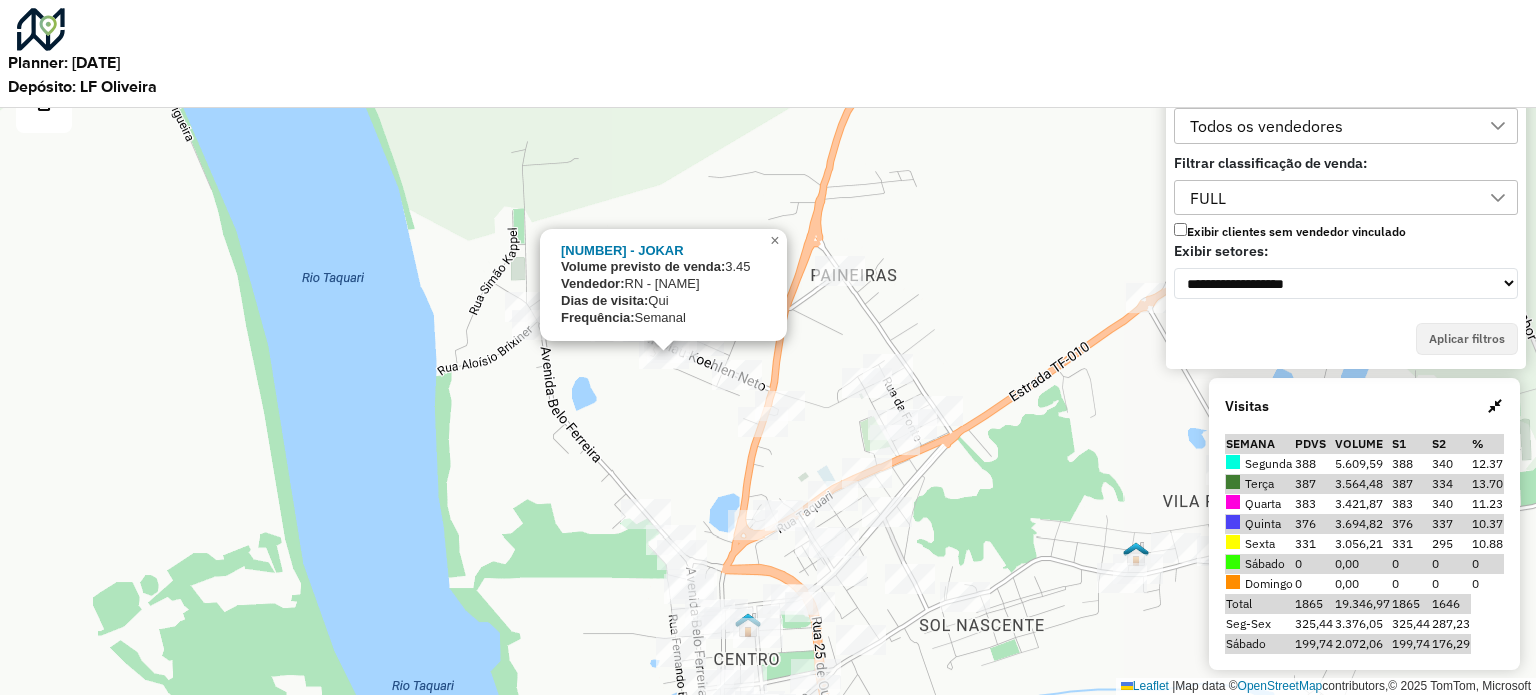 click on "22614 - JOKAR
Volume previsto de venda:  3.45
Vendedor:  RN - 618 Silvio
Dias de visita:  Qui
Frequência:  Semanal
×  Leaflet   |  Map data ©  OpenStreetMap  contributors,© 2025 TomTom, Microsoft" at bounding box center (768, 347) 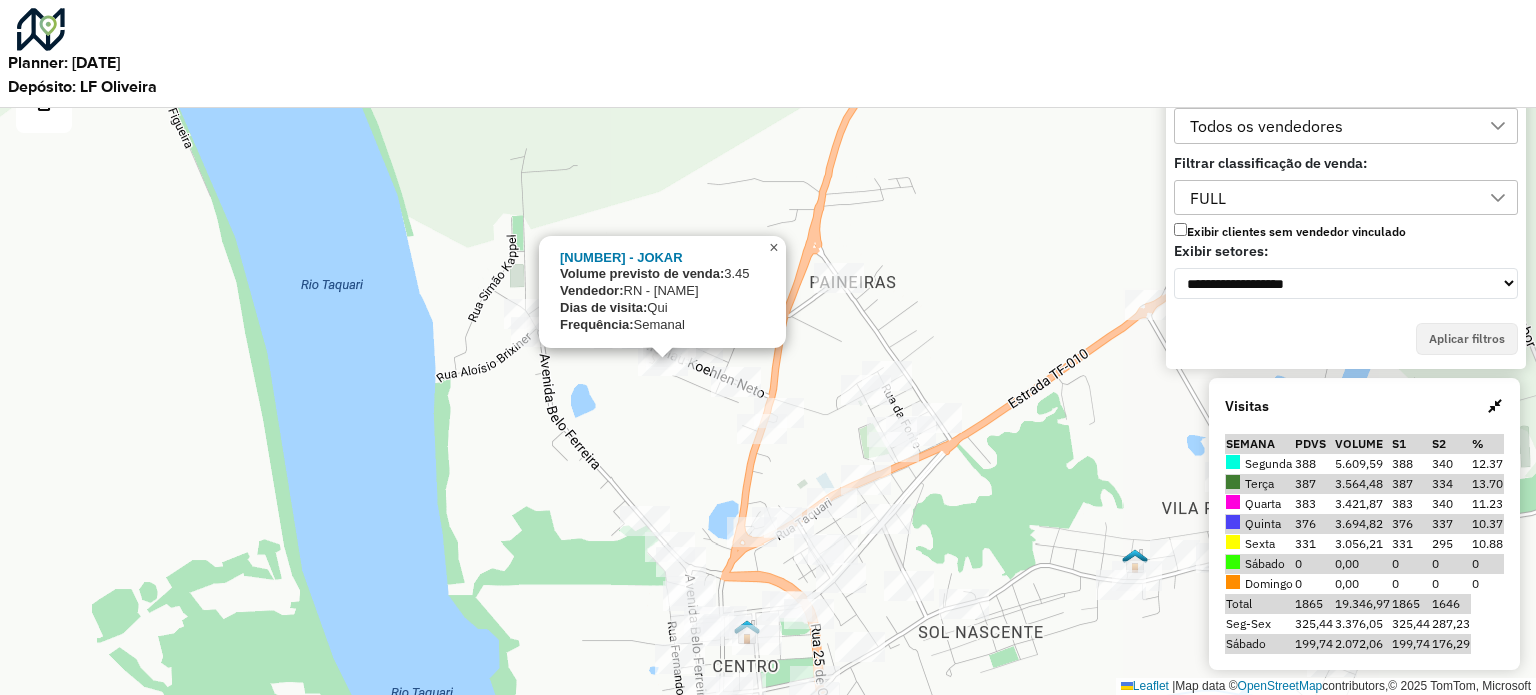 click on "×" at bounding box center [773, 247] 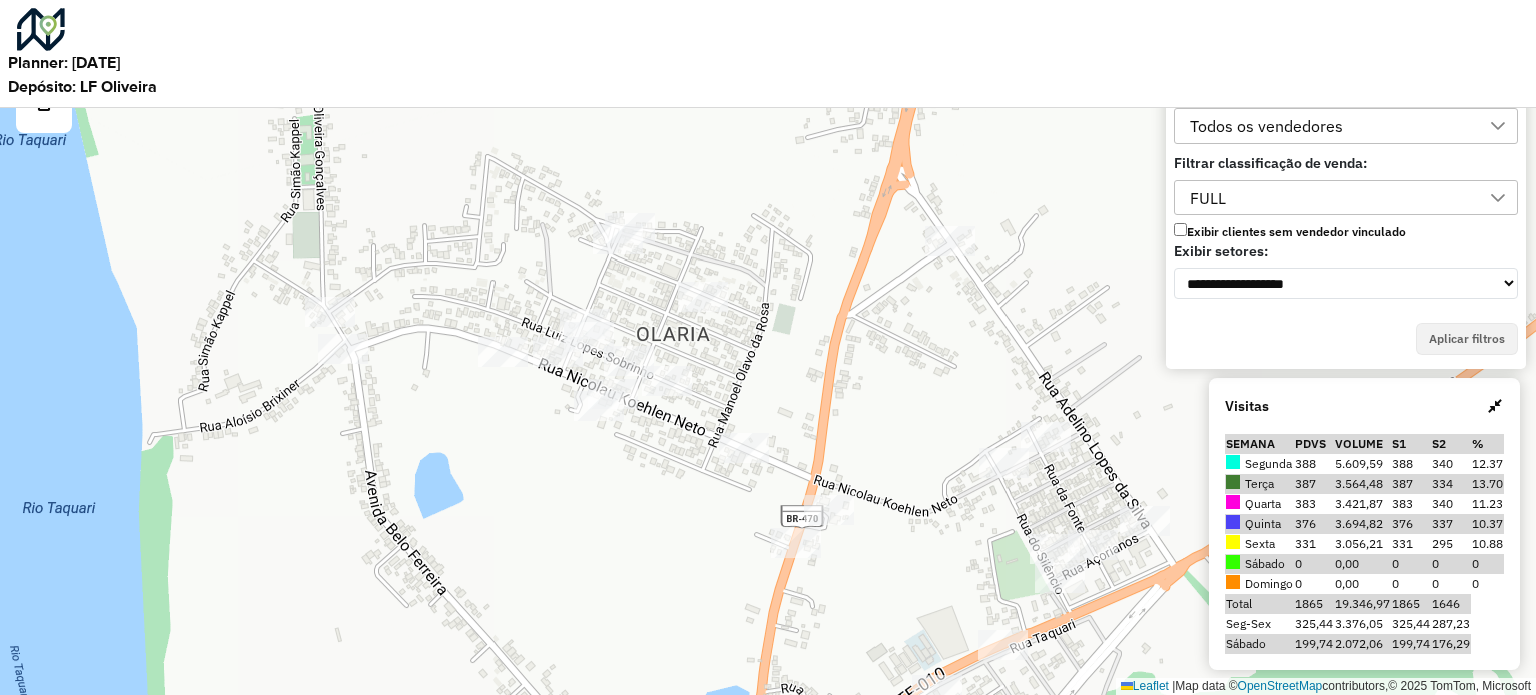 click on "Leaflet   |  Map data ©  OpenStreetMap  contributors,© 2025 TomTom, Microsoft" at bounding box center (768, 347) 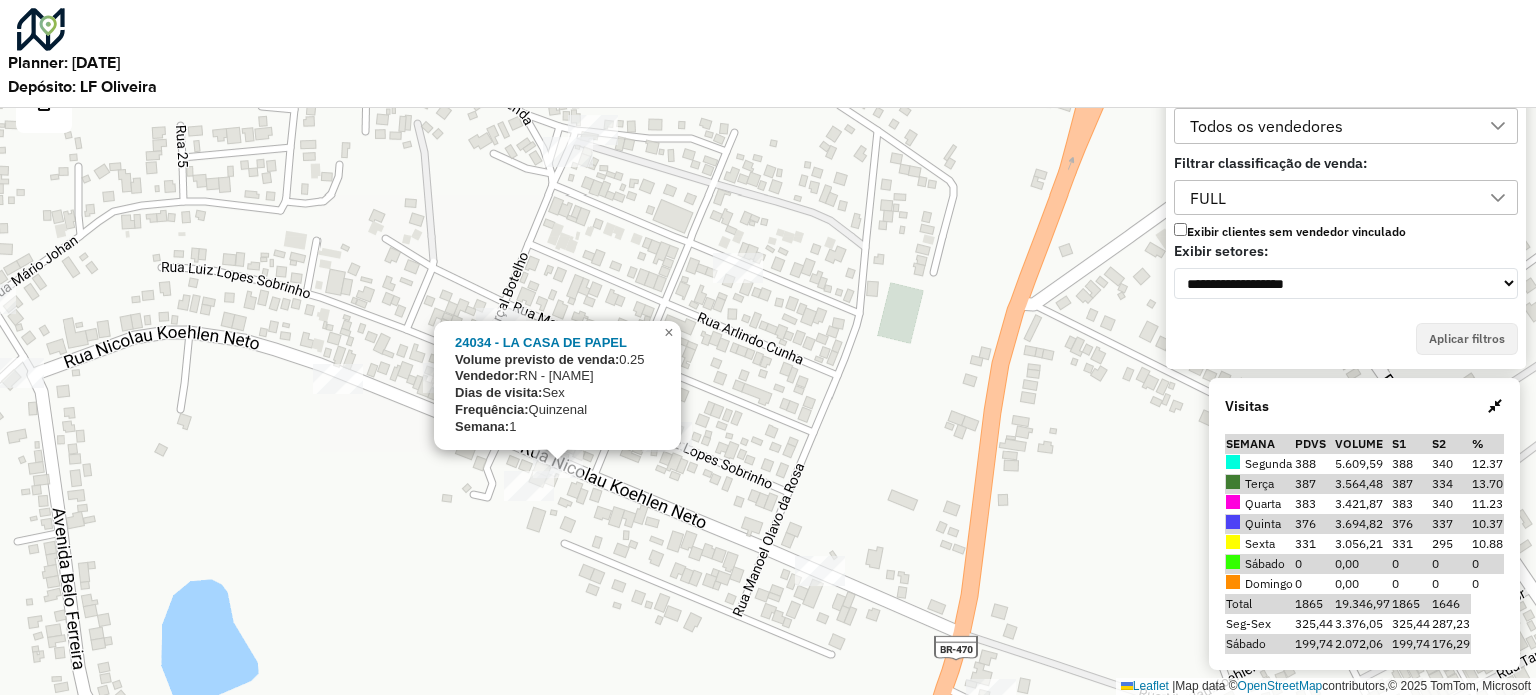 click on "24034 - LA CASA DE PAPEL
Volume previsto de venda:  0.25
Vendedor:  RN - 618 Silvio
Dias de visita:  Sex
Frequência:  Quinzenal
Semana:  1
×  Leaflet   |  Map data ©  OpenStreetMap  contributors,© 2025 TomTom, Microsoft" at bounding box center [768, 347] 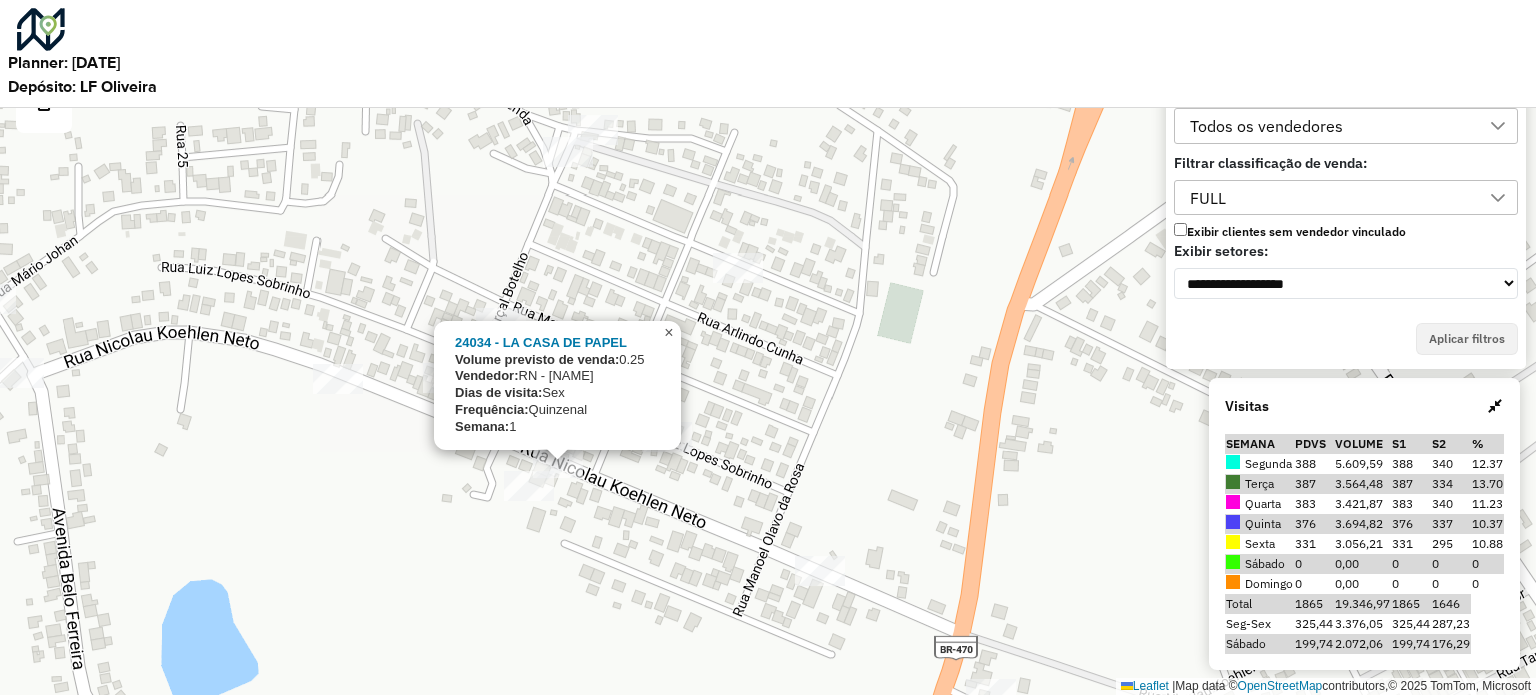 click on "×" at bounding box center (668, 332) 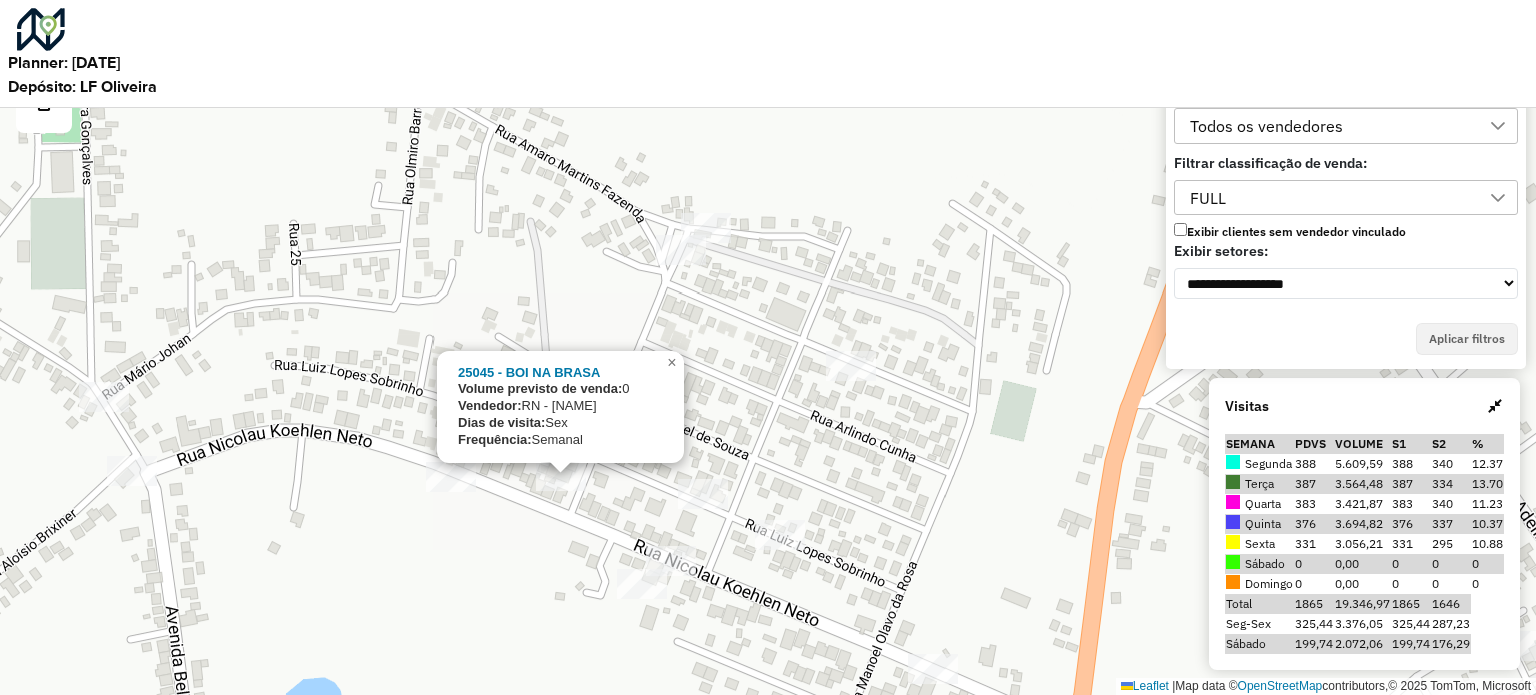 drag, startPoint x: 688, startPoint y: 310, endPoint x: 801, endPoint y: 408, distance: 149.57607 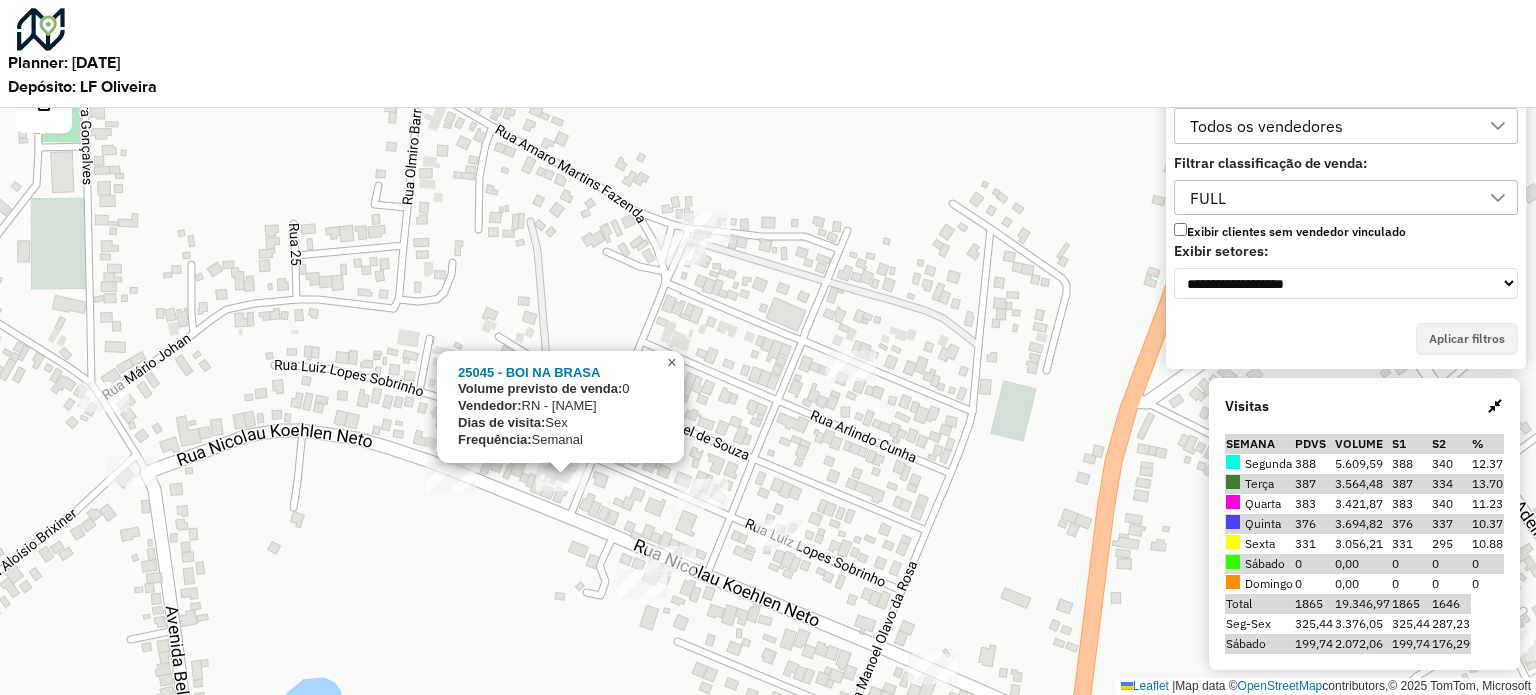 click on "×" at bounding box center (671, 362) 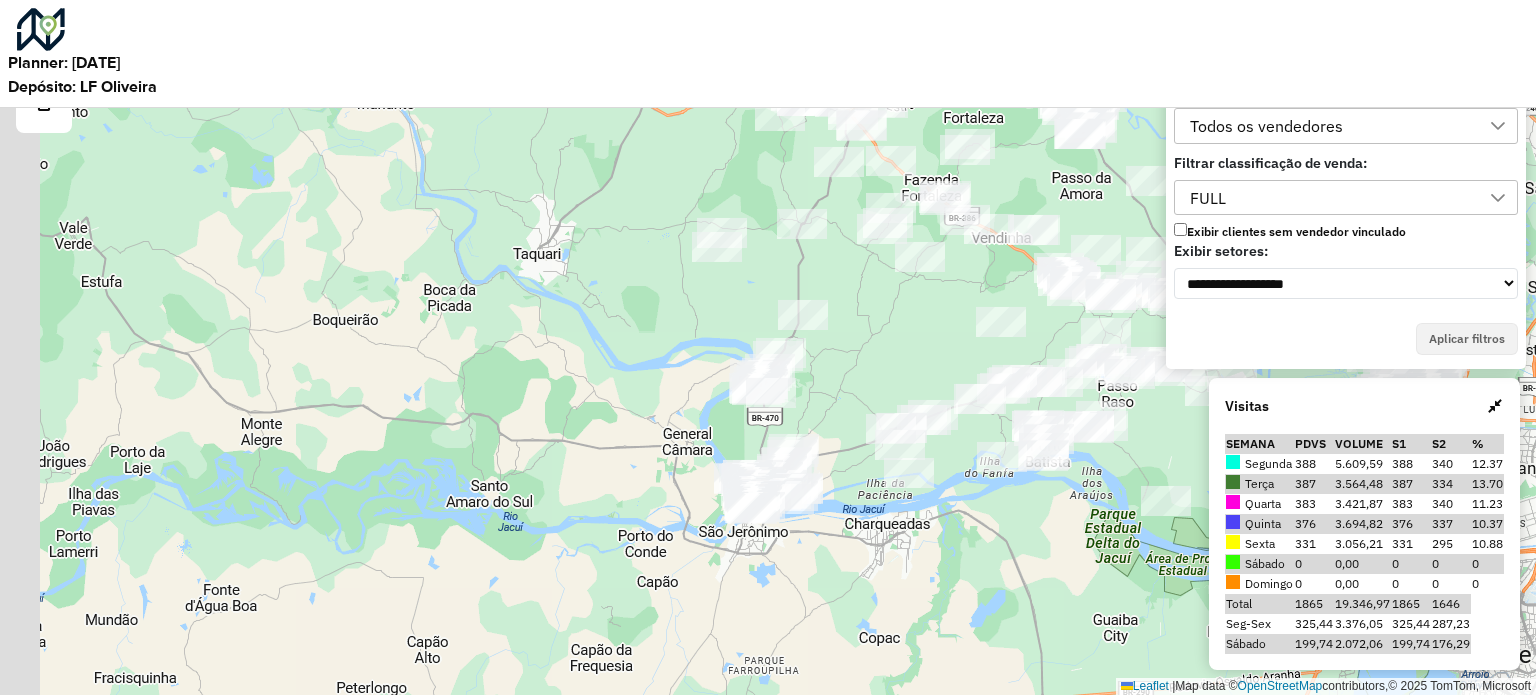 drag, startPoint x: 904, startPoint y: 506, endPoint x: 879, endPoint y: 522, distance: 29.681644 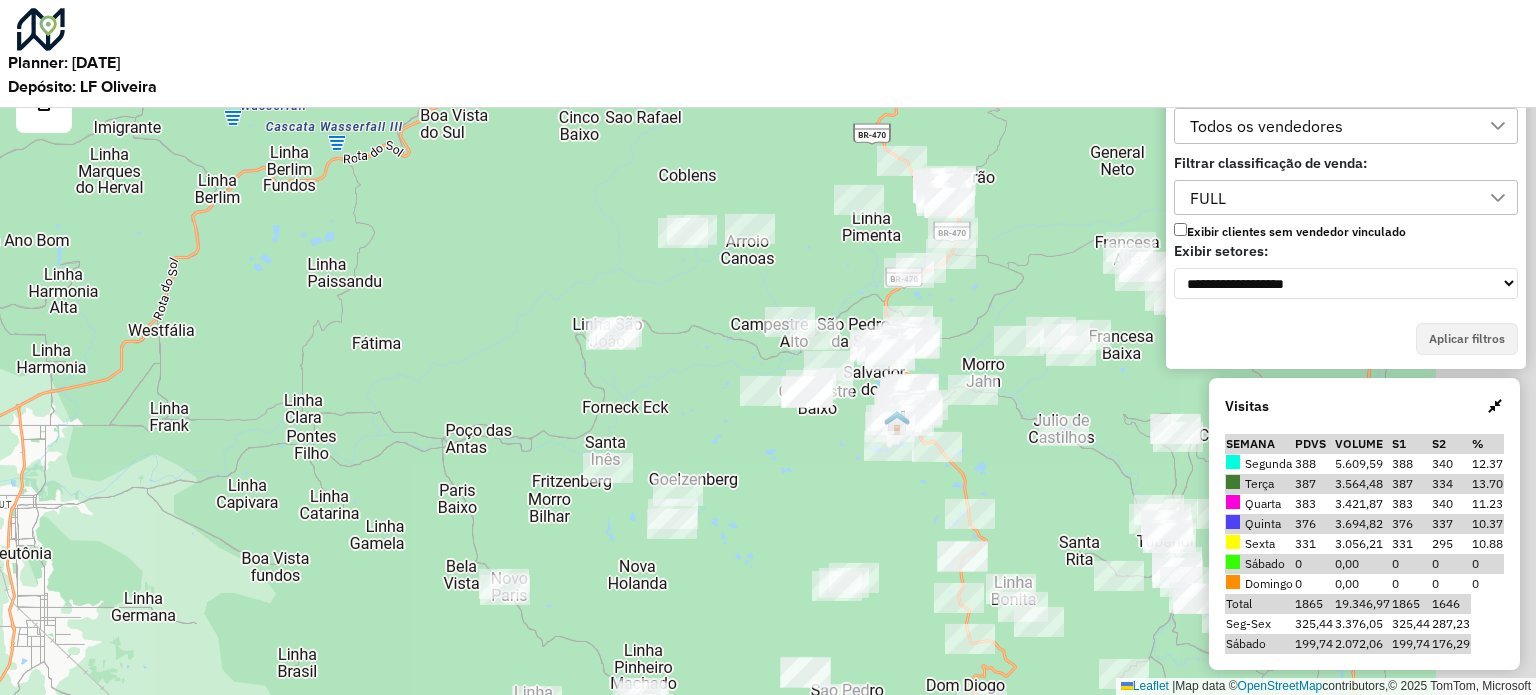 drag, startPoint x: 816, startPoint y: 339, endPoint x: 510, endPoint y: 424, distance: 317.5862 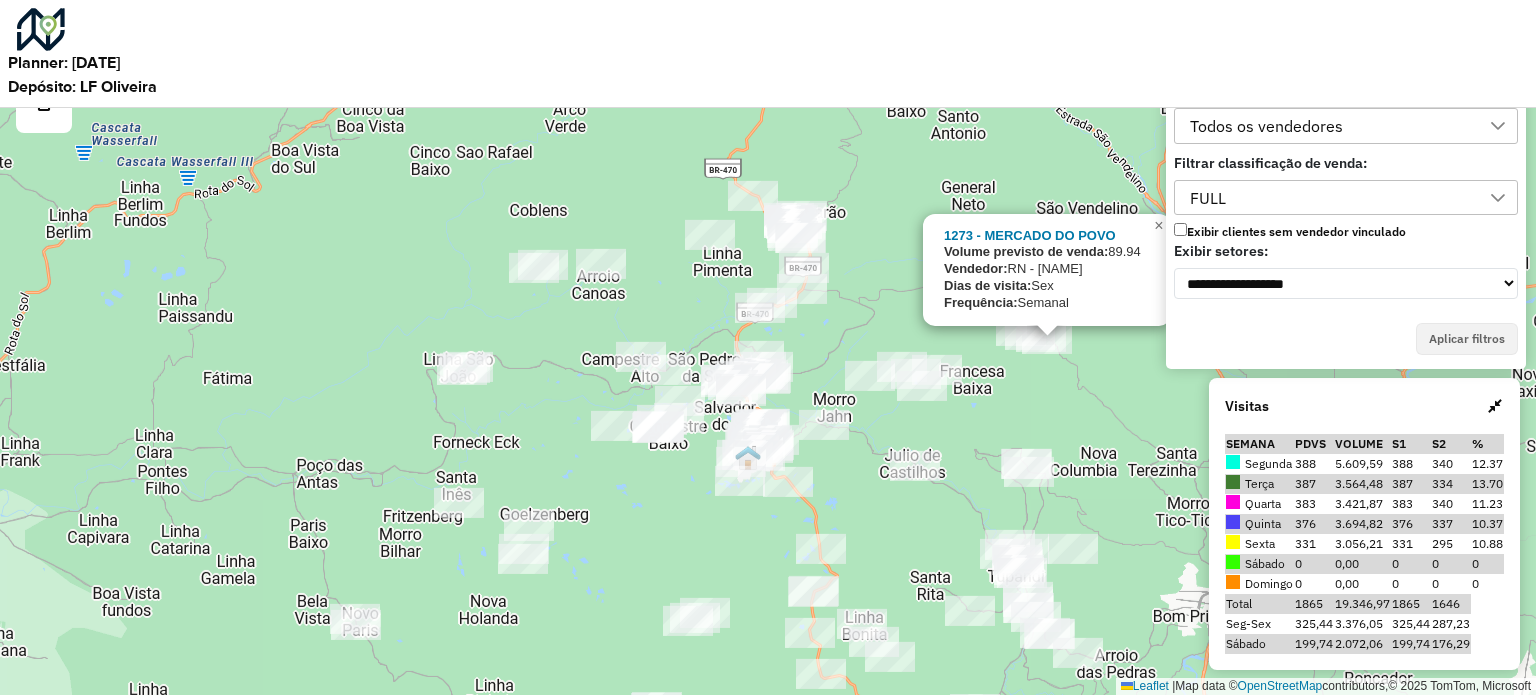 click on "1273 - MERCADO DO POVO
Volume previsto de venda:  89.94
Vendedor:  RN - 502 Jonathan
Dias de visita:  Sex
Frequência:  Semanal
×  Leaflet   |  Map data ©  OpenStreetMap  contributors,© 2025 TomTom, Microsoft" at bounding box center (768, 347) 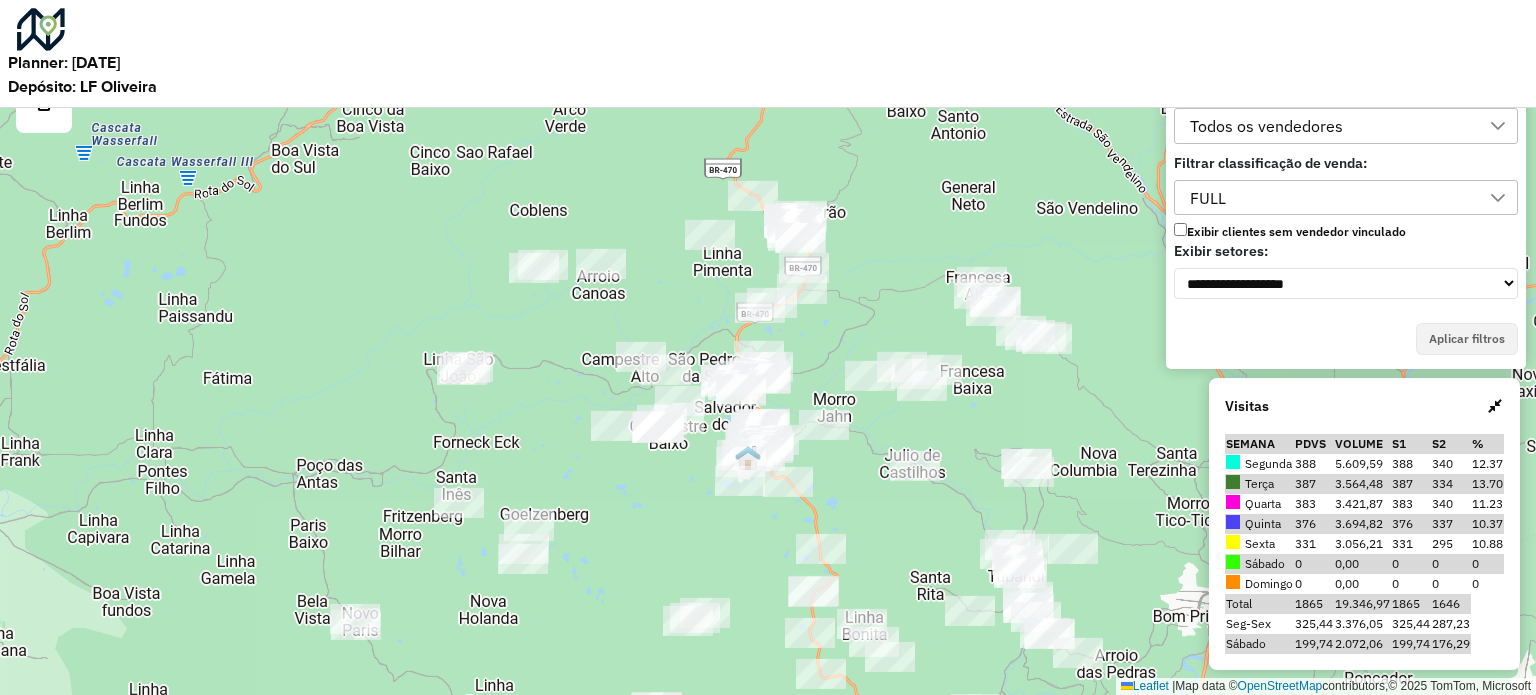scroll, scrollTop: 0, scrollLeft: 0, axis: both 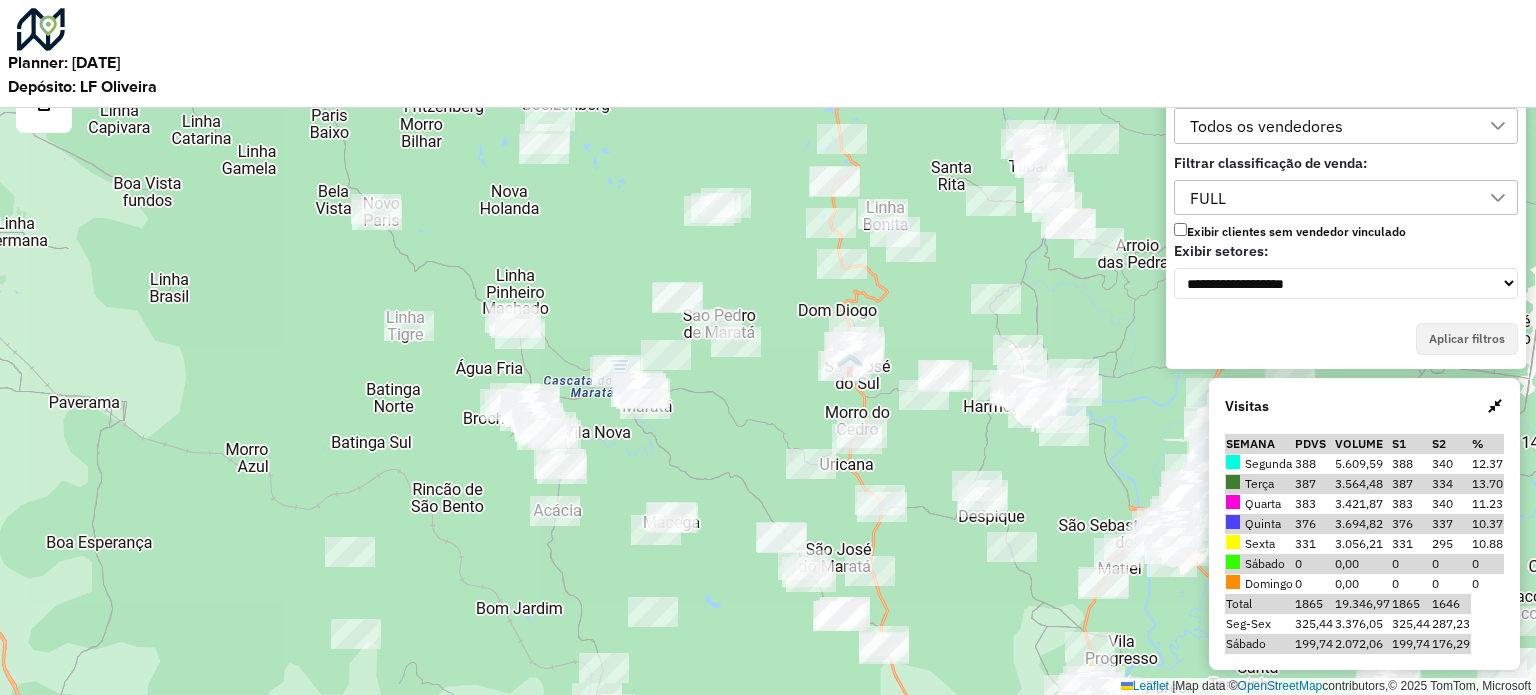 drag, startPoint x: 847, startPoint y: 503, endPoint x: 868, endPoint y: 93, distance: 410.53745 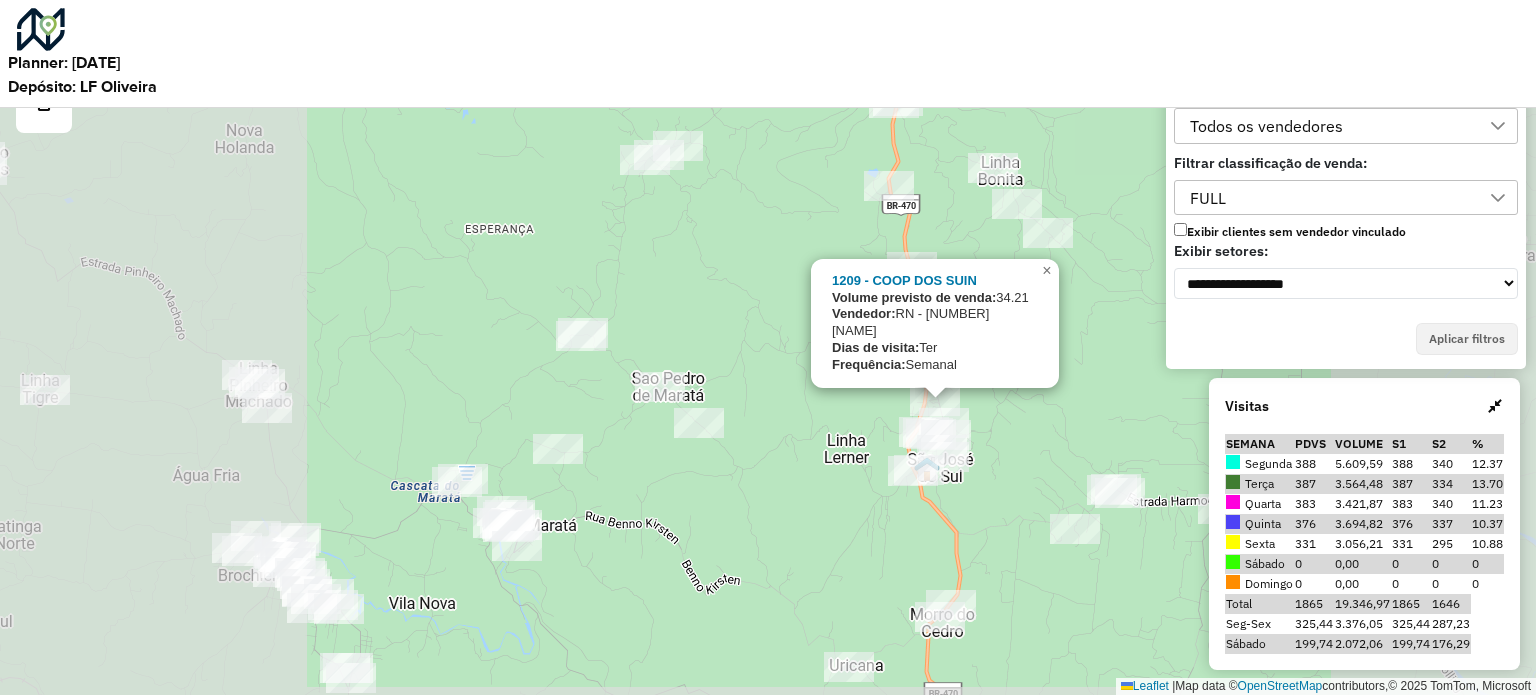 click on "[NUMBER] - COOP DOS SUIN
Volume previsto de venda:  [NUMBER]
Vendedor:  RN - [NUMBER] [NAME]
Dias de visita:  Ter
Frequência:  Semanal
×  Leaflet   |  Map data ©  OpenStreetMap  contributors,© [YEAR] TomTom, Microsoft" at bounding box center (768, 347) 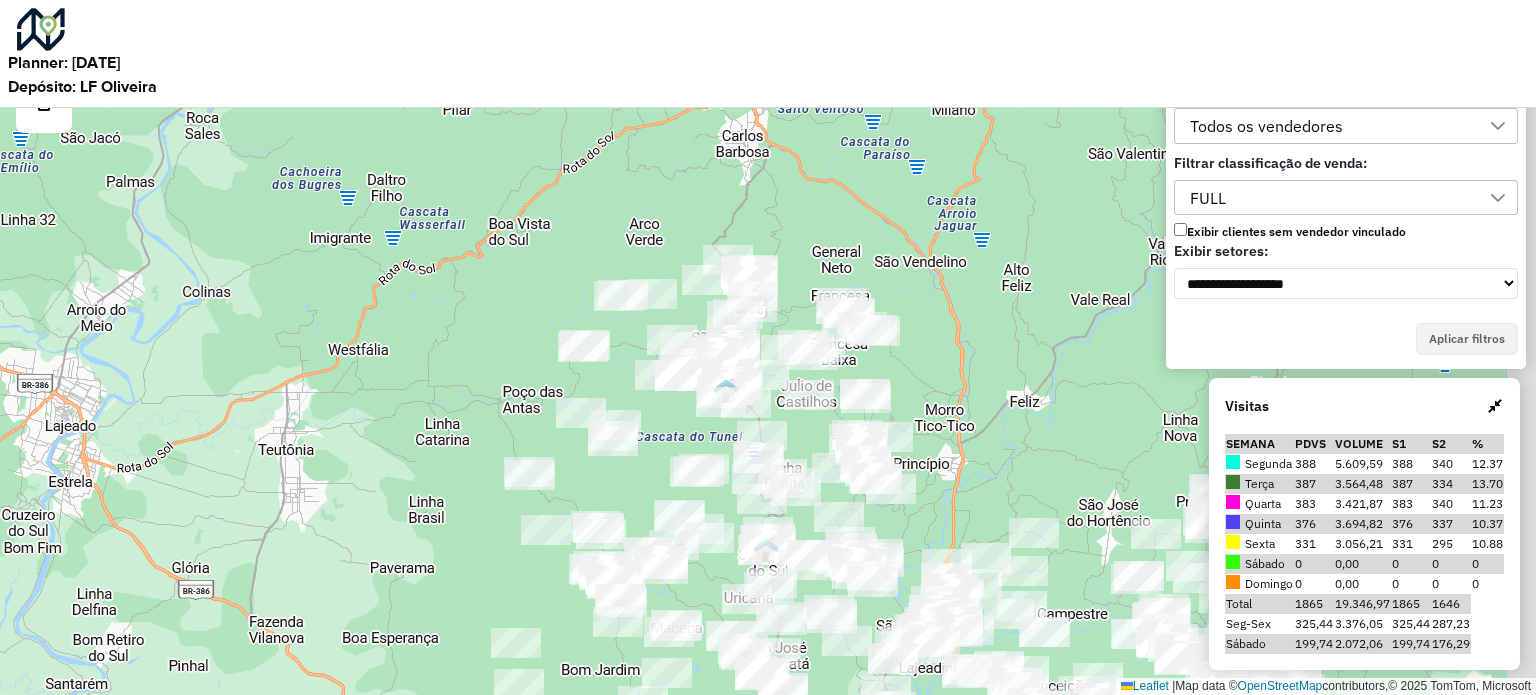 drag, startPoint x: 1004, startPoint y: 449, endPoint x: 796, endPoint y: 509, distance: 216.48094 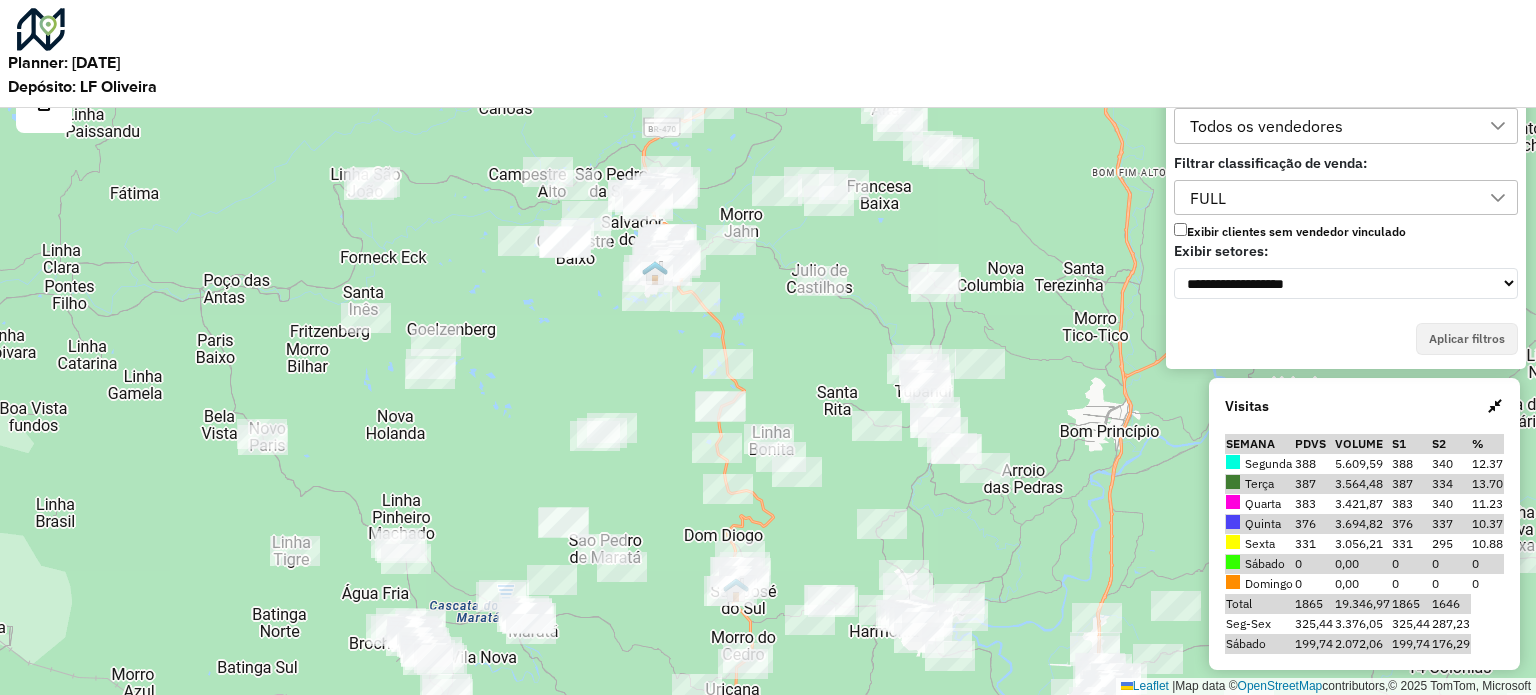 drag, startPoint x: 796, startPoint y: 502, endPoint x: 752, endPoint y: 595, distance: 102.88343 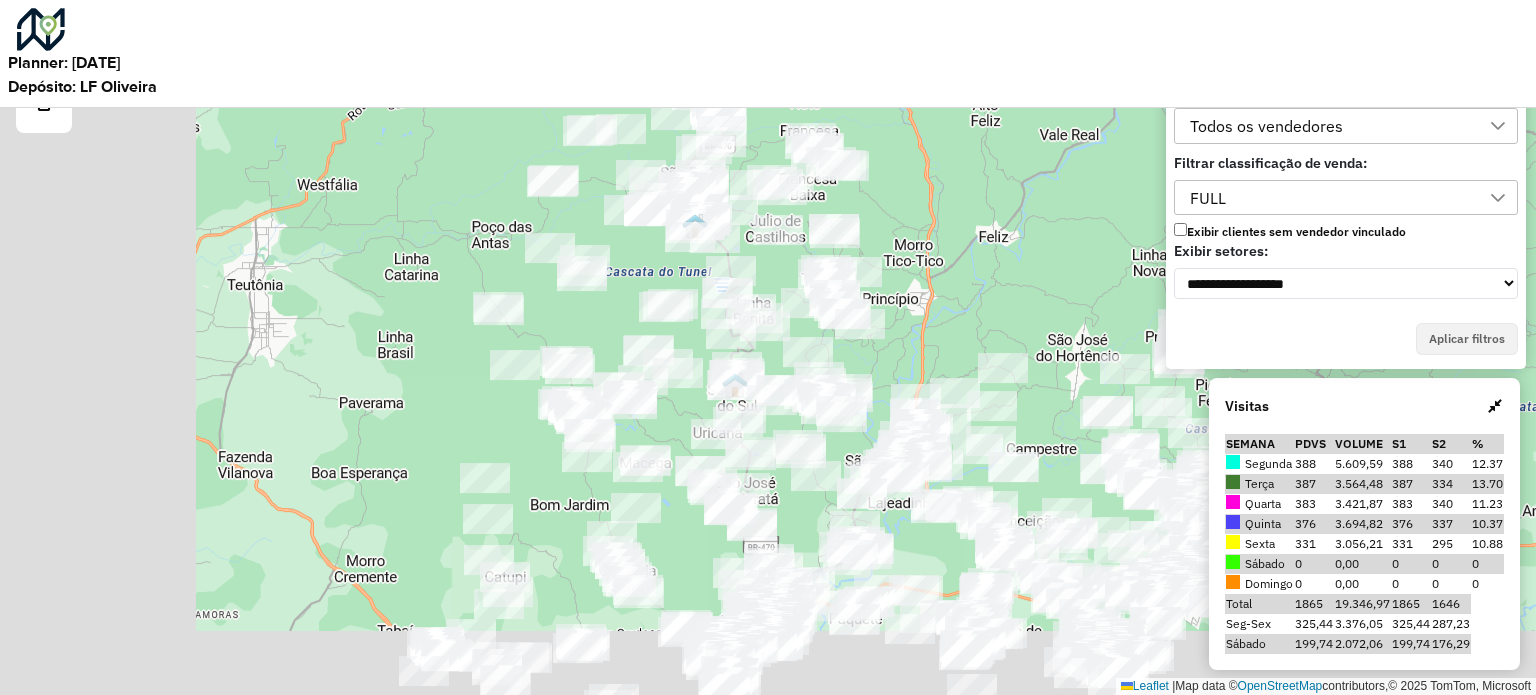 drag, startPoint x: 680, startPoint y: 443, endPoint x: 959, endPoint y: 161, distance: 396.69257 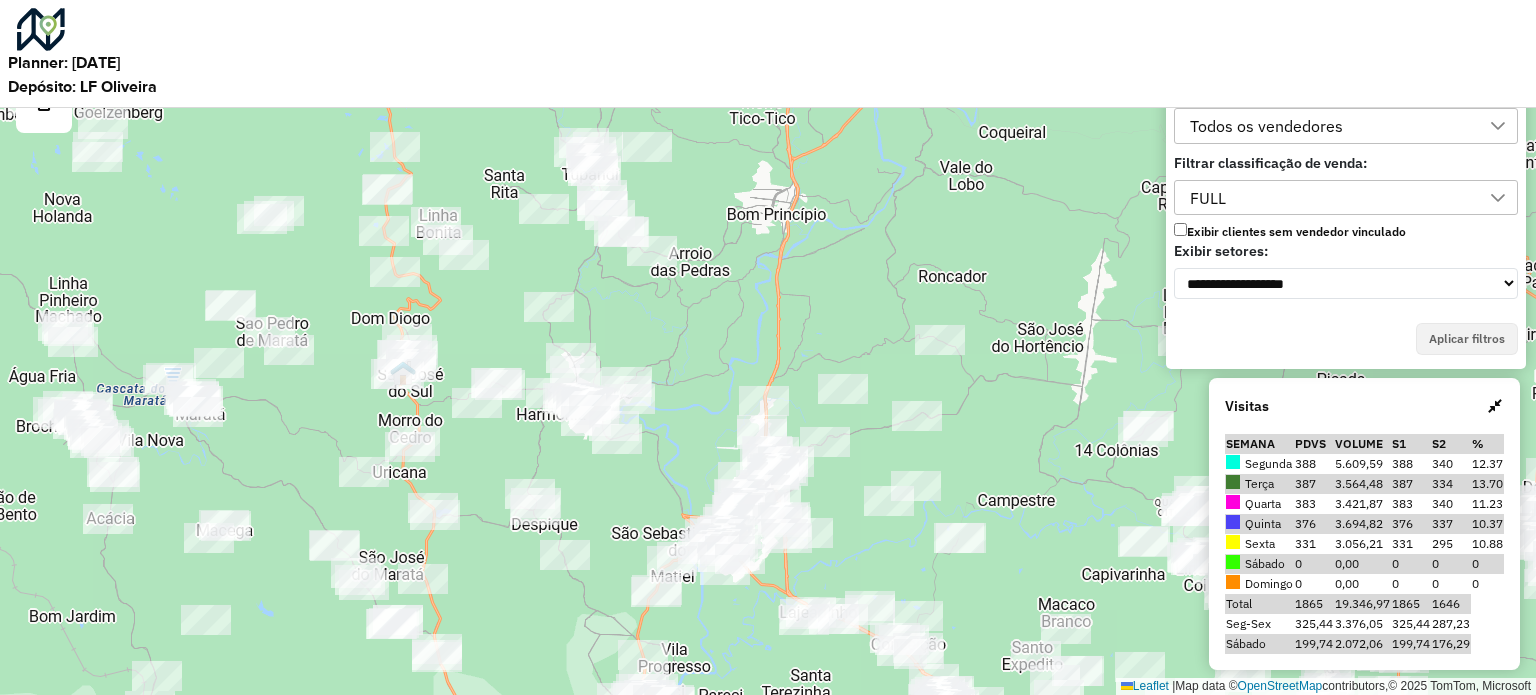 drag, startPoint x: 893, startPoint y: 232, endPoint x: 766, endPoint y: 352, distance: 174.7255 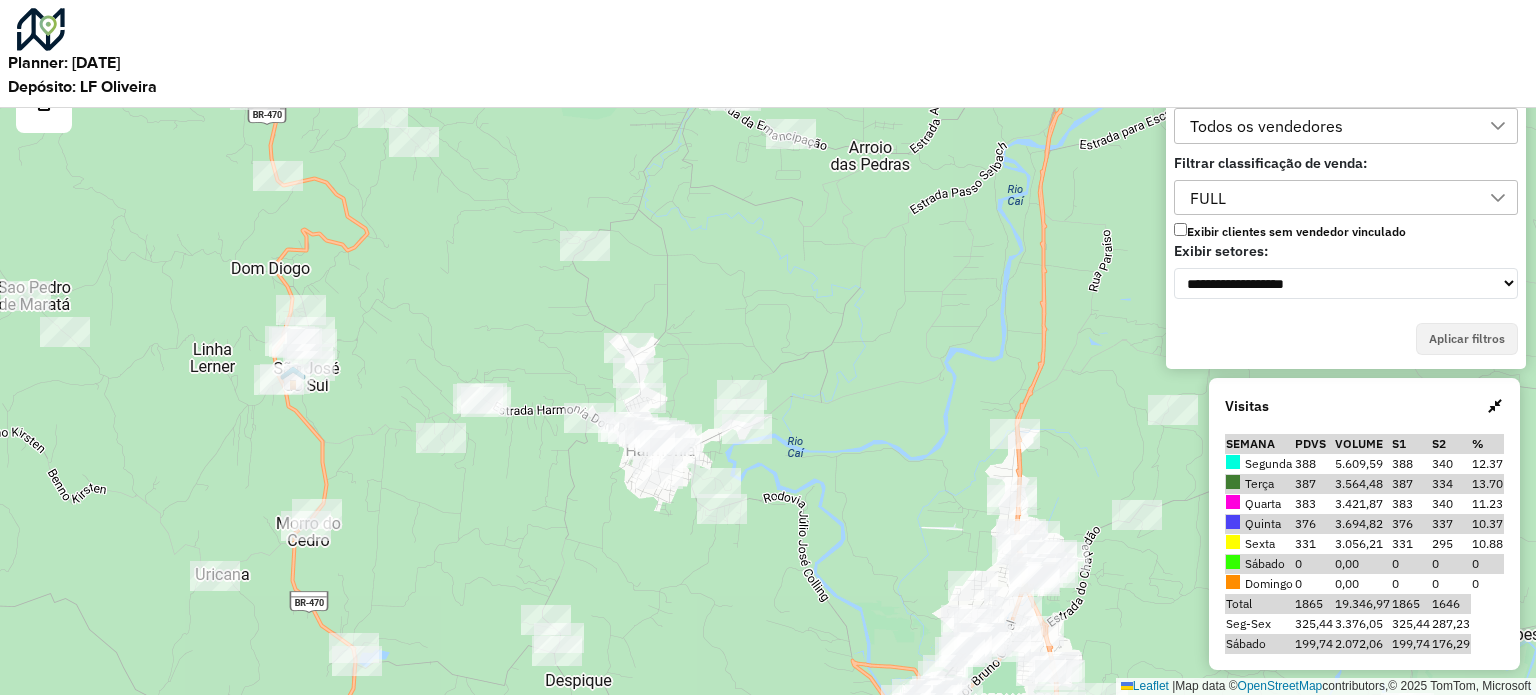 drag, startPoint x: 624, startPoint y: 368, endPoint x: 767, endPoint y: 368, distance: 143 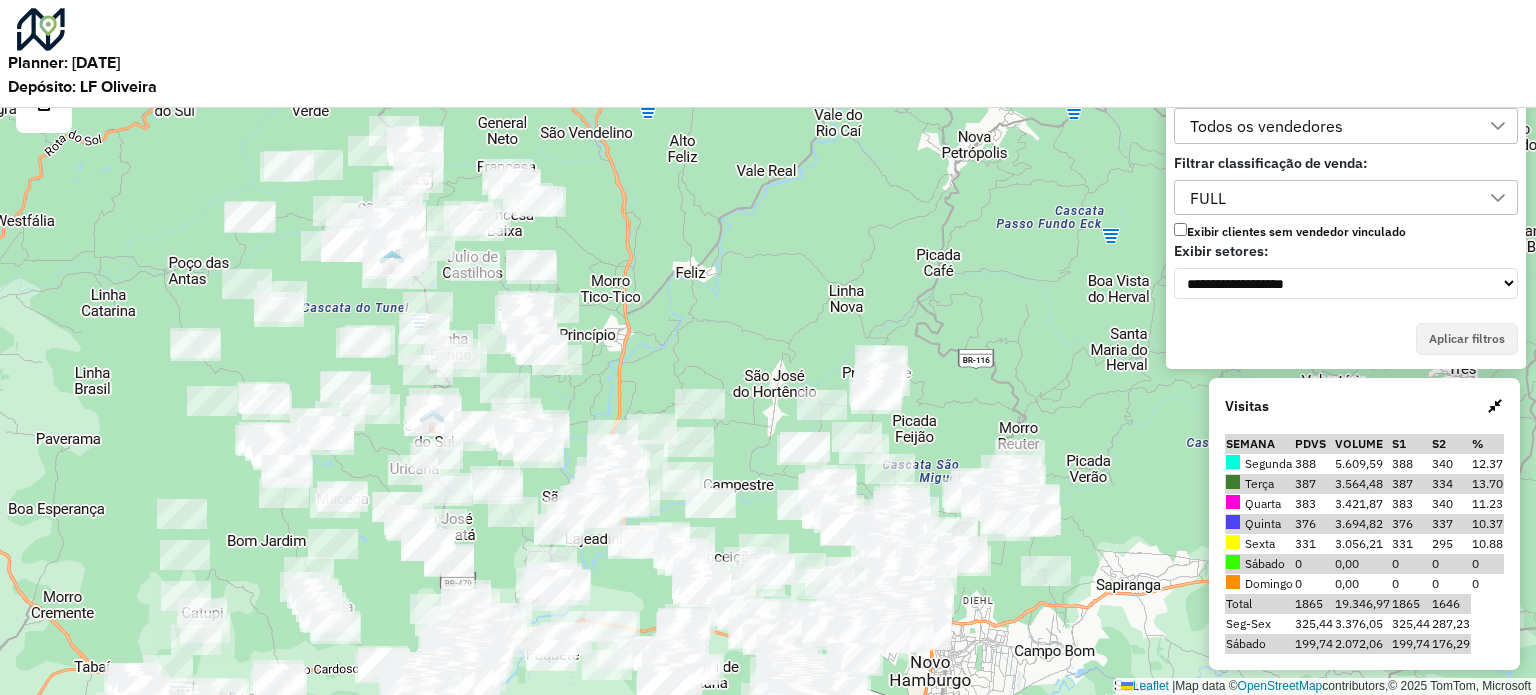 drag, startPoint x: 708, startPoint y: 297, endPoint x: 676, endPoint y: 361, distance: 71.55418 